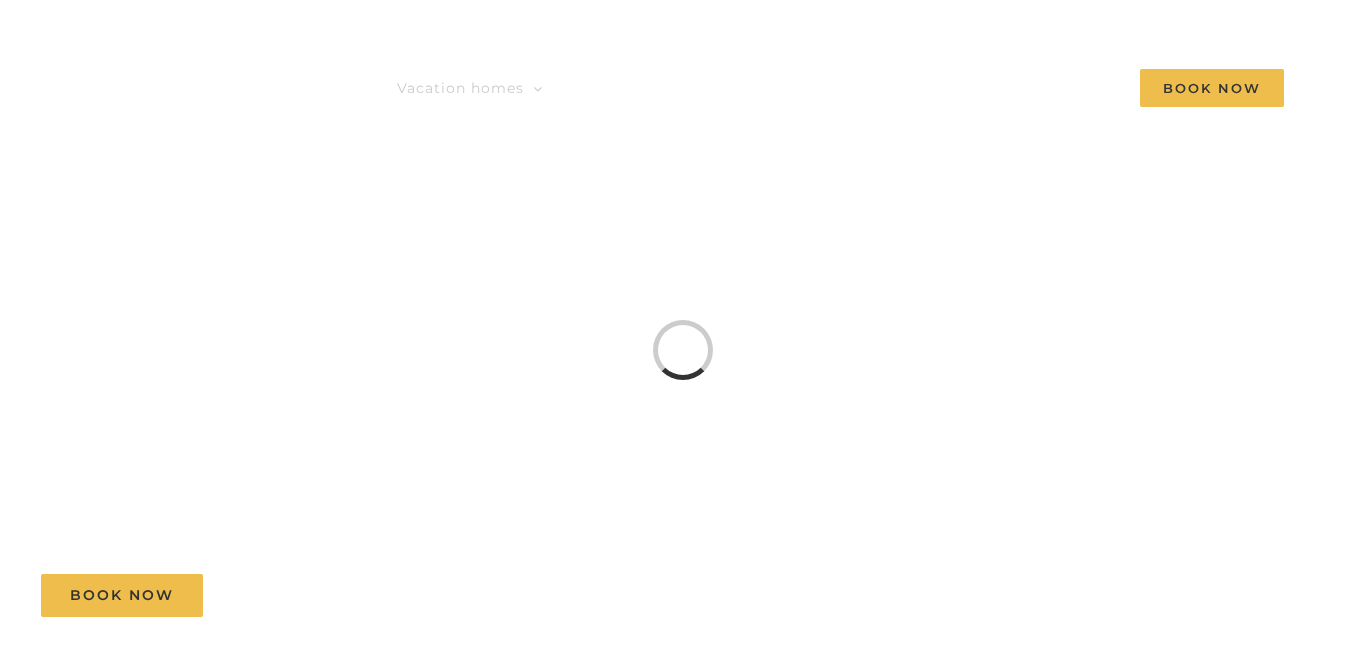 scroll, scrollTop: 0, scrollLeft: 0, axis: both 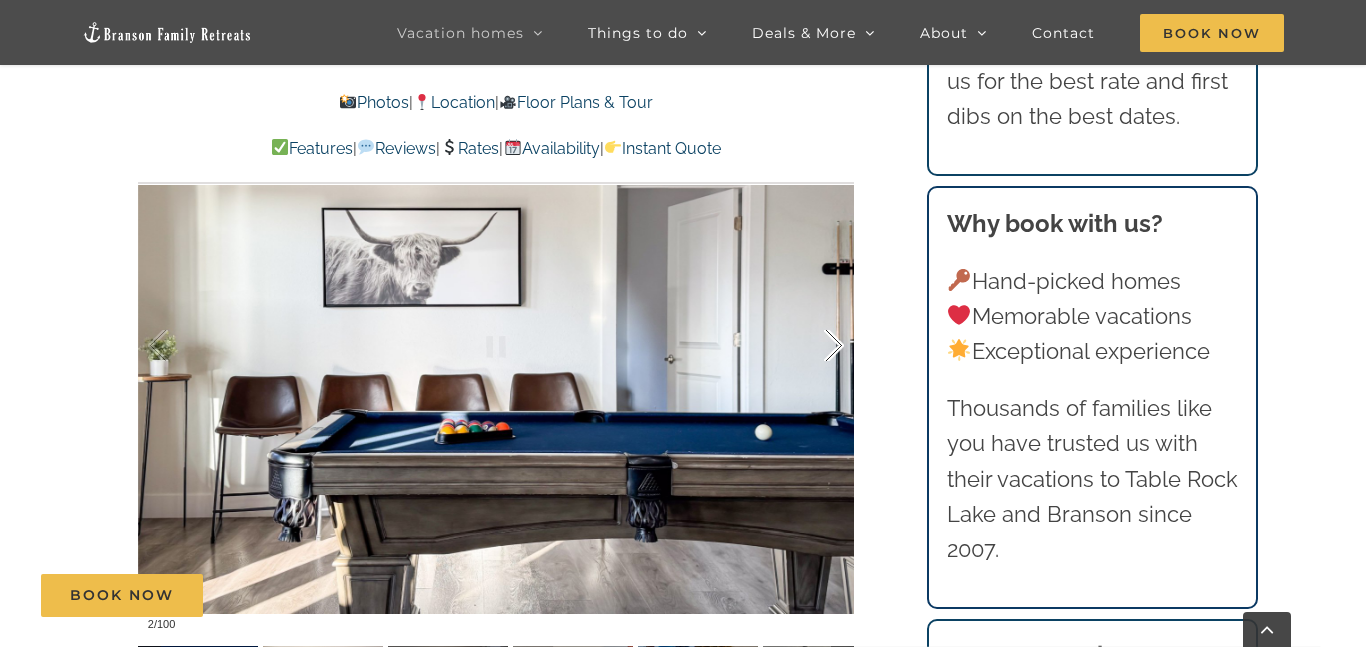 click at bounding box center [813, 346] 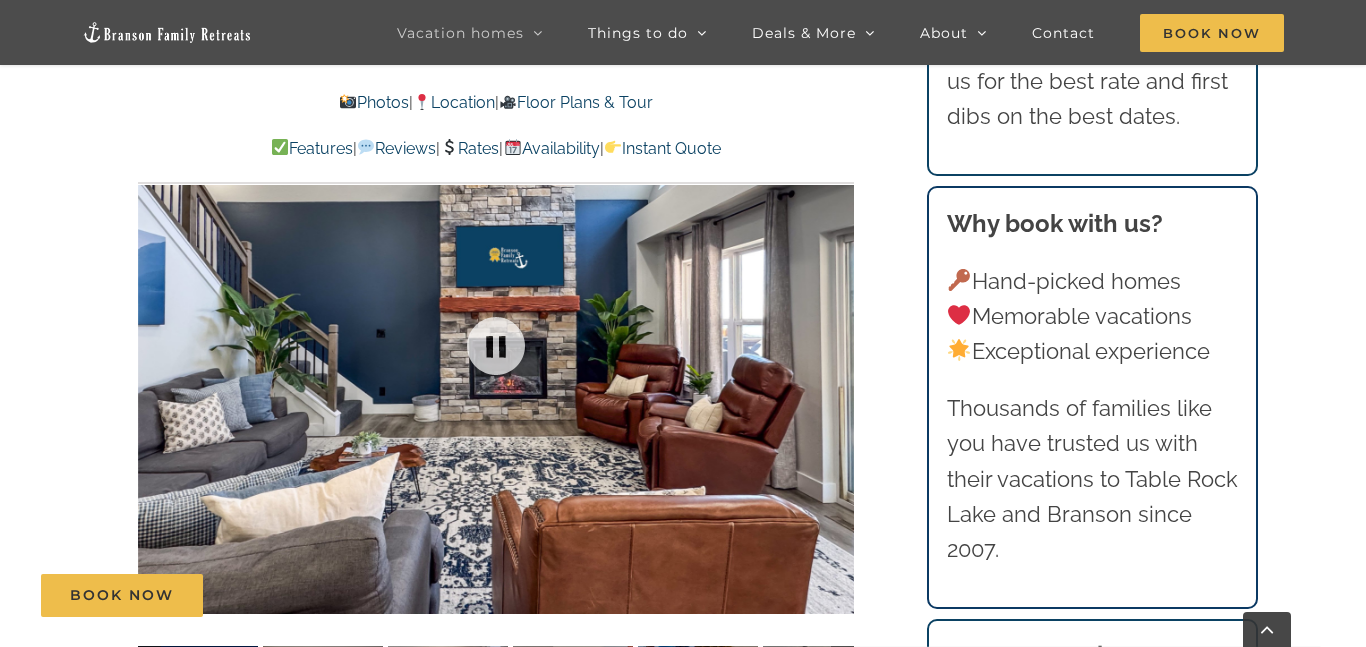 click at bounding box center [496, 345] 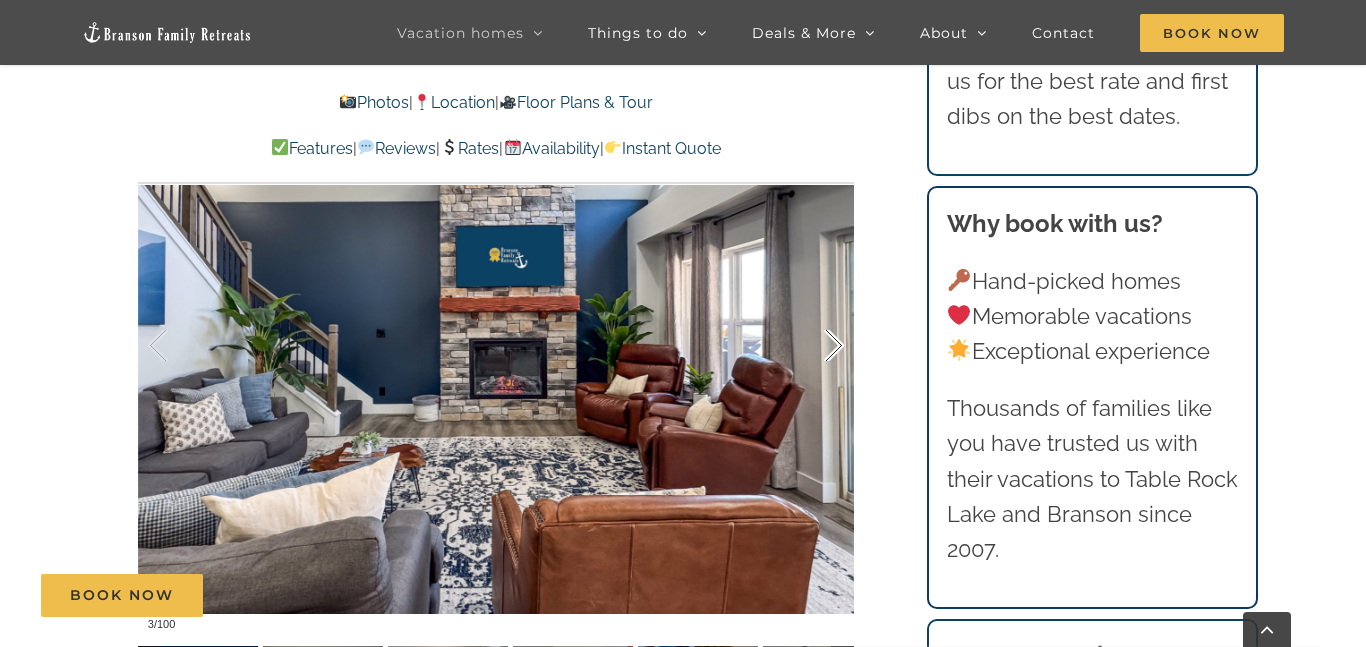 click at bounding box center (813, 346) 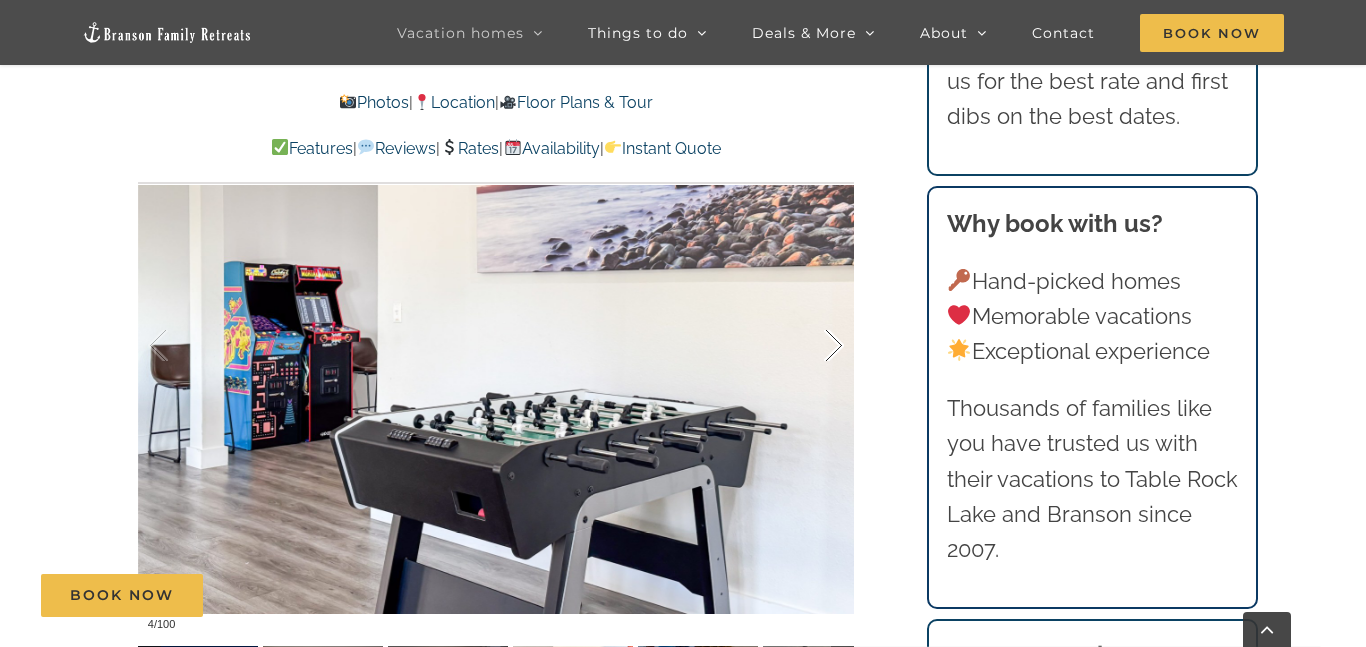 click at bounding box center [813, 346] 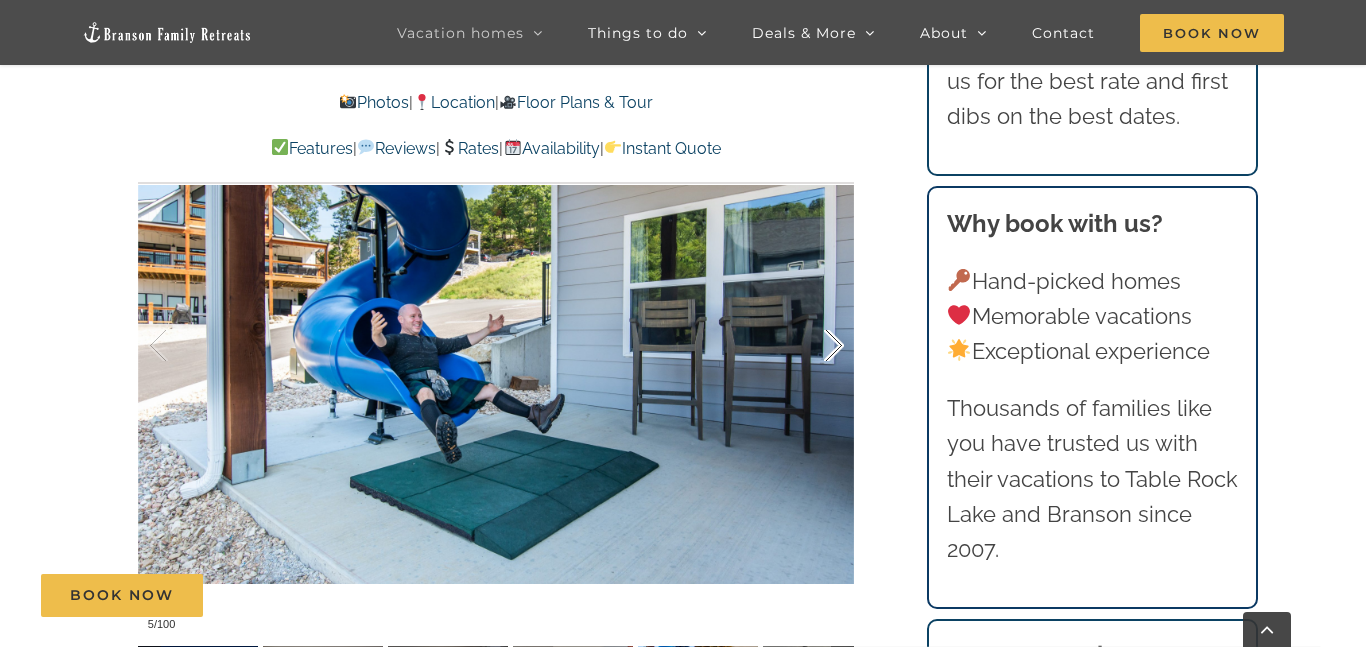 click at bounding box center [813, 346] 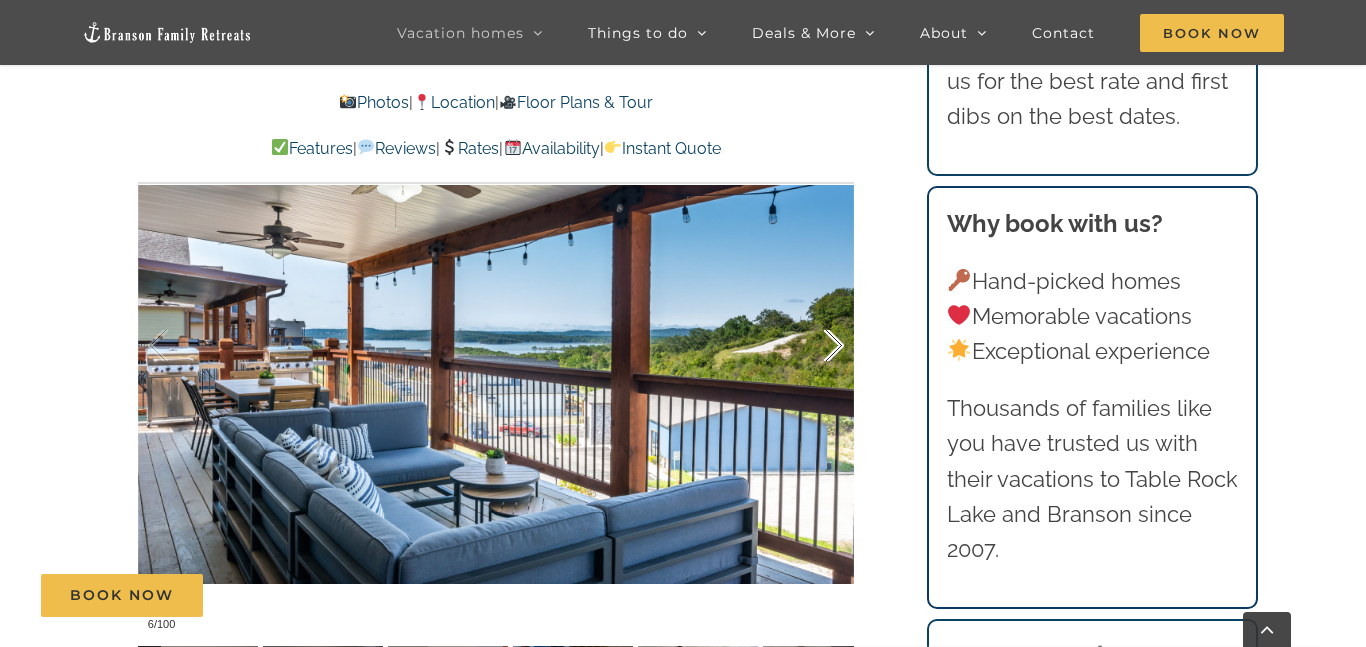 click at bounding box center [813, 346] 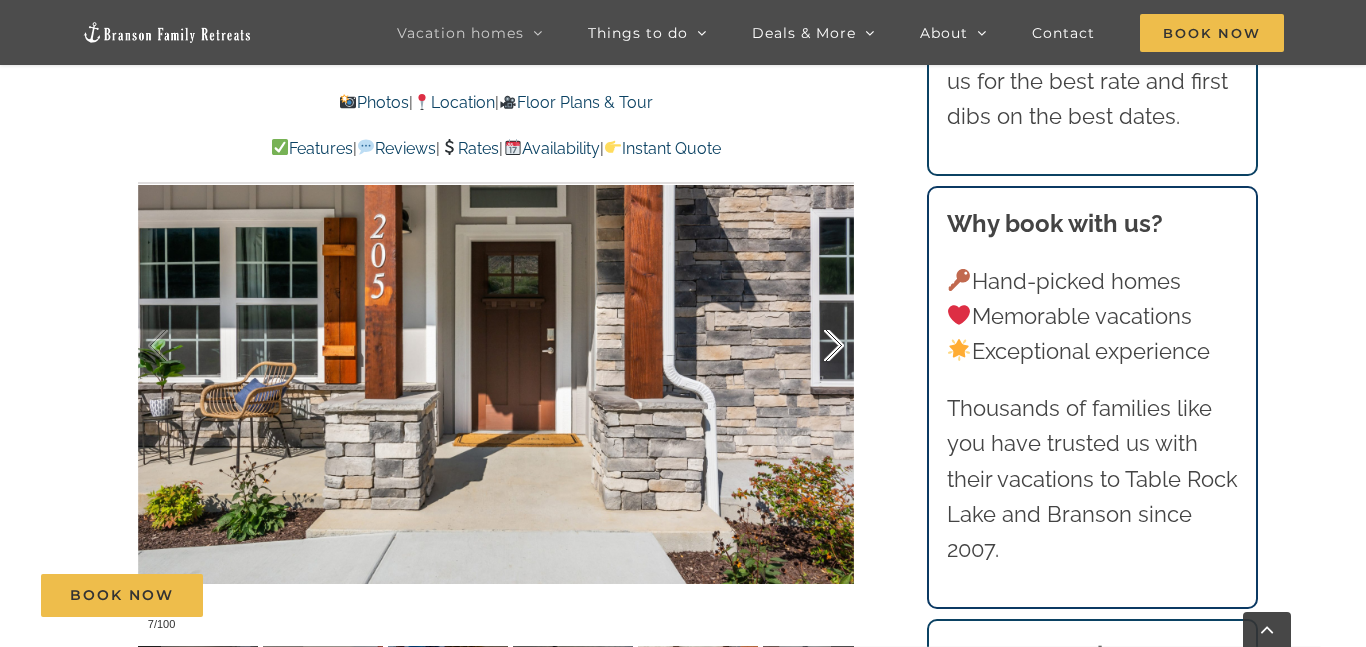 click at bounding box center [813, 346] 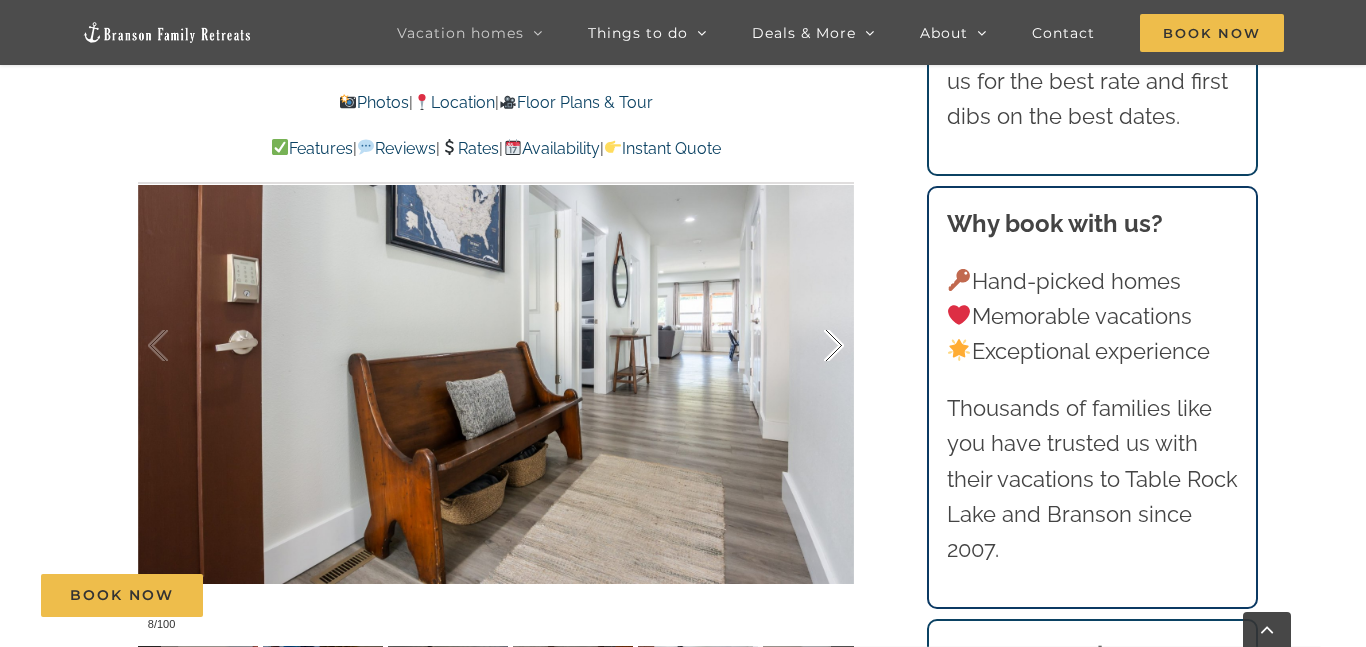 click at bounding box center (813, 346) 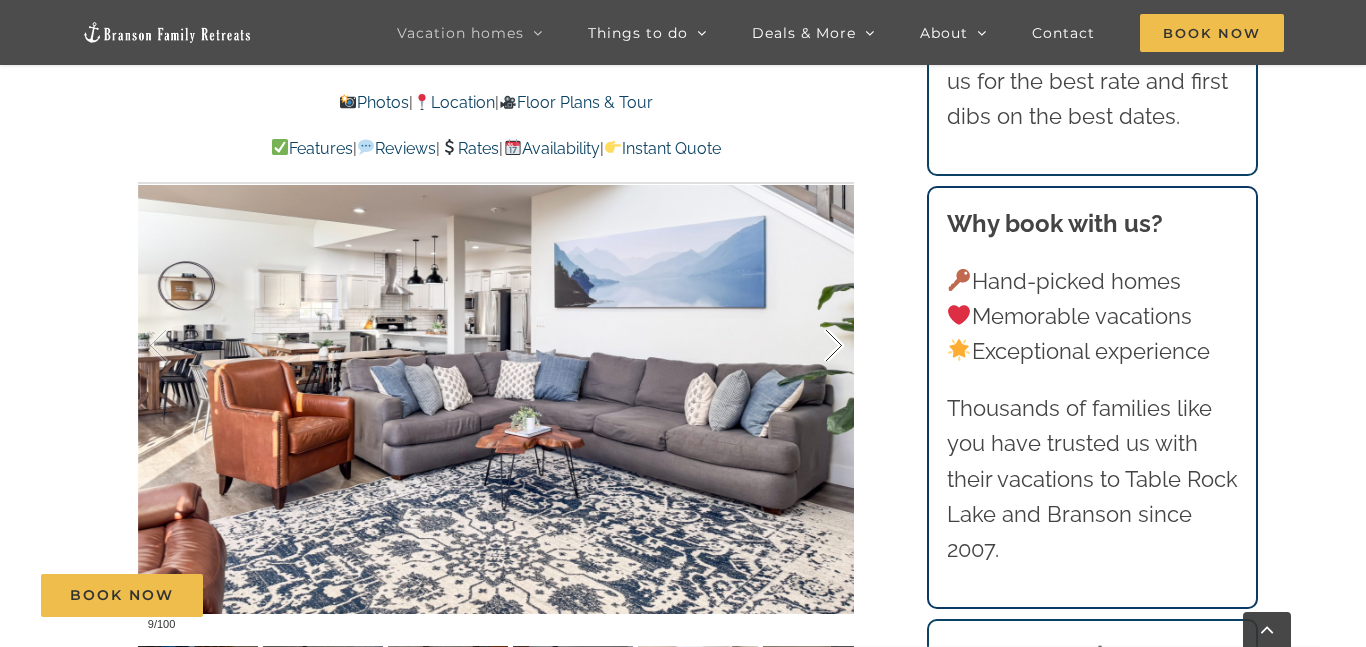 click at bounding box center [813, 346] 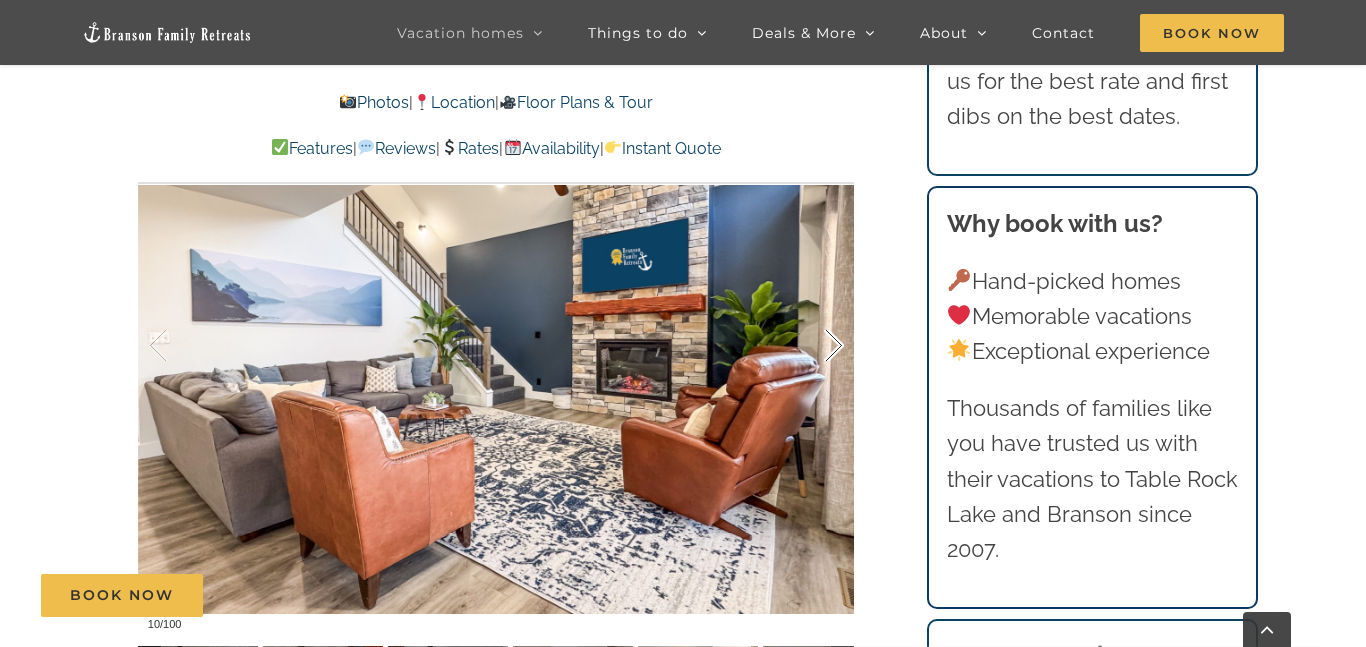 click at bounding box center [813, 346] 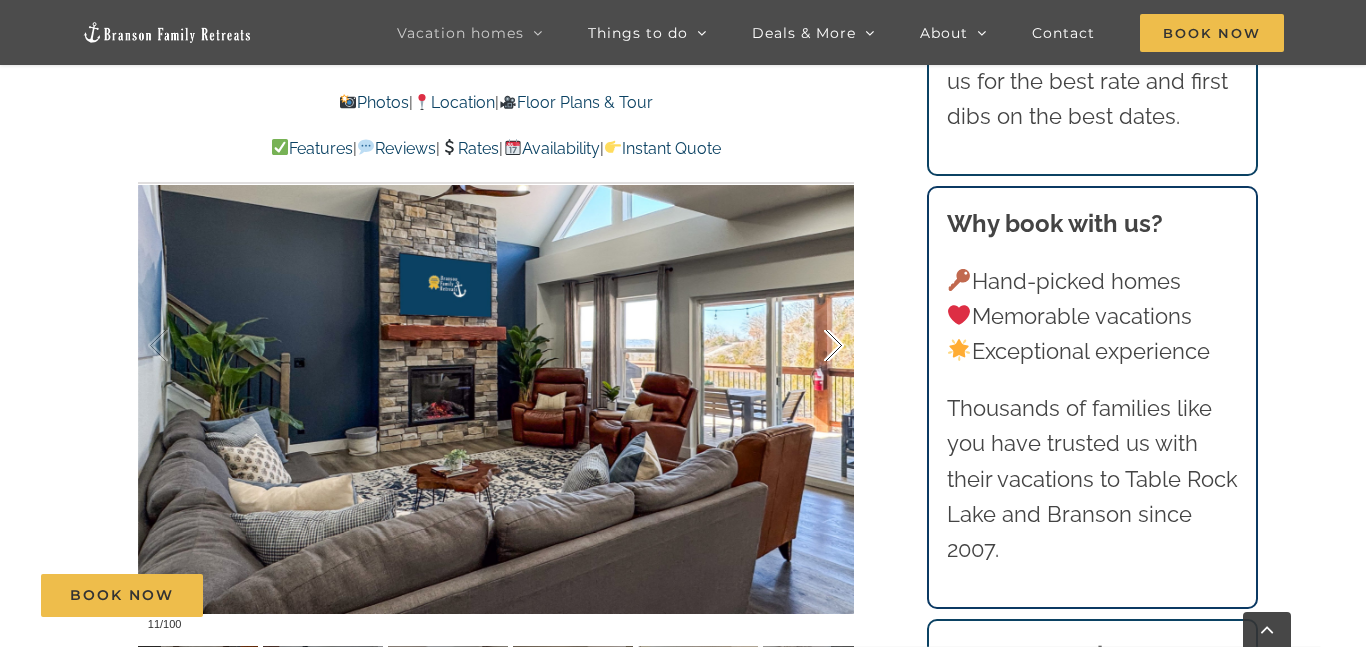 click at bounding box center (813, 346) 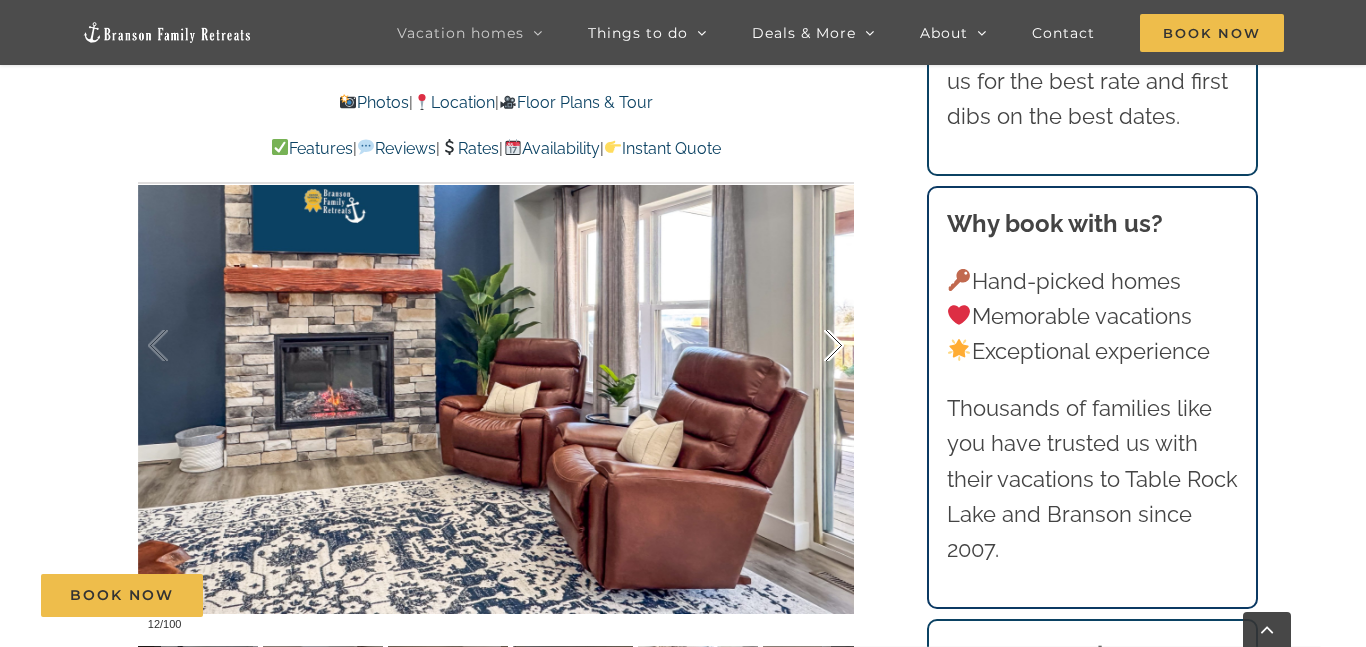 click at bounding box center [813, 346] 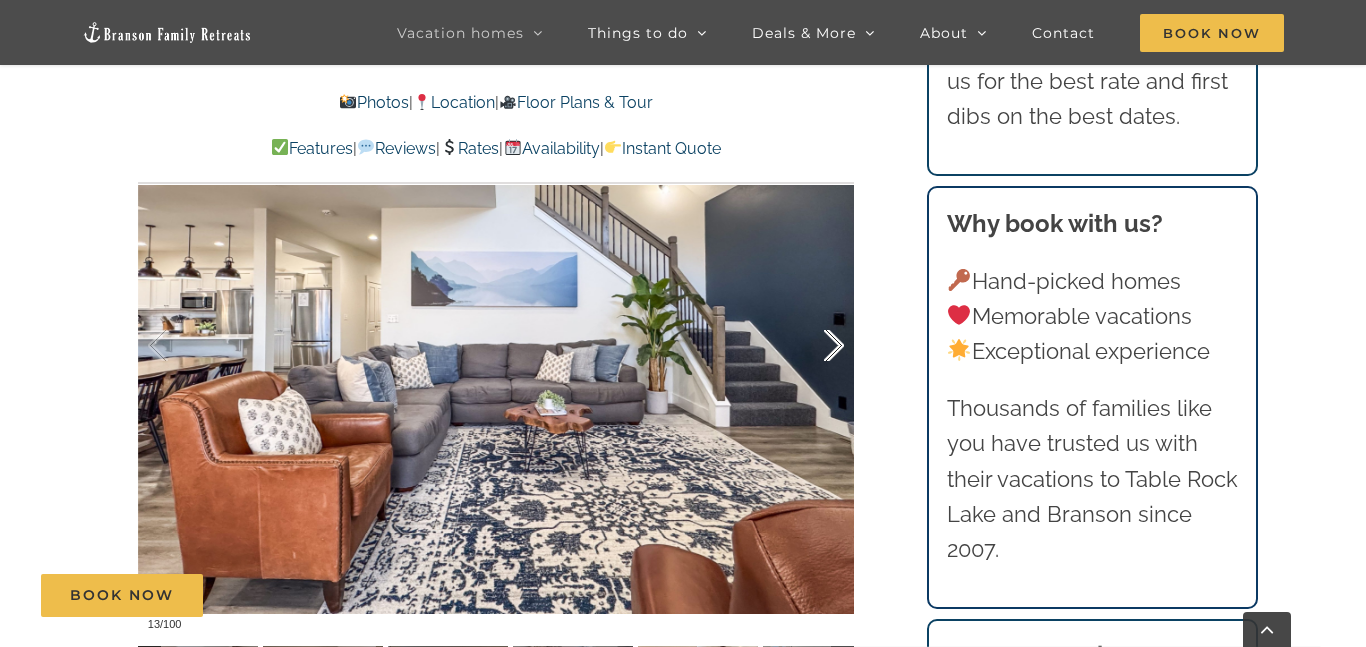 click at bounding box center (813, 346) 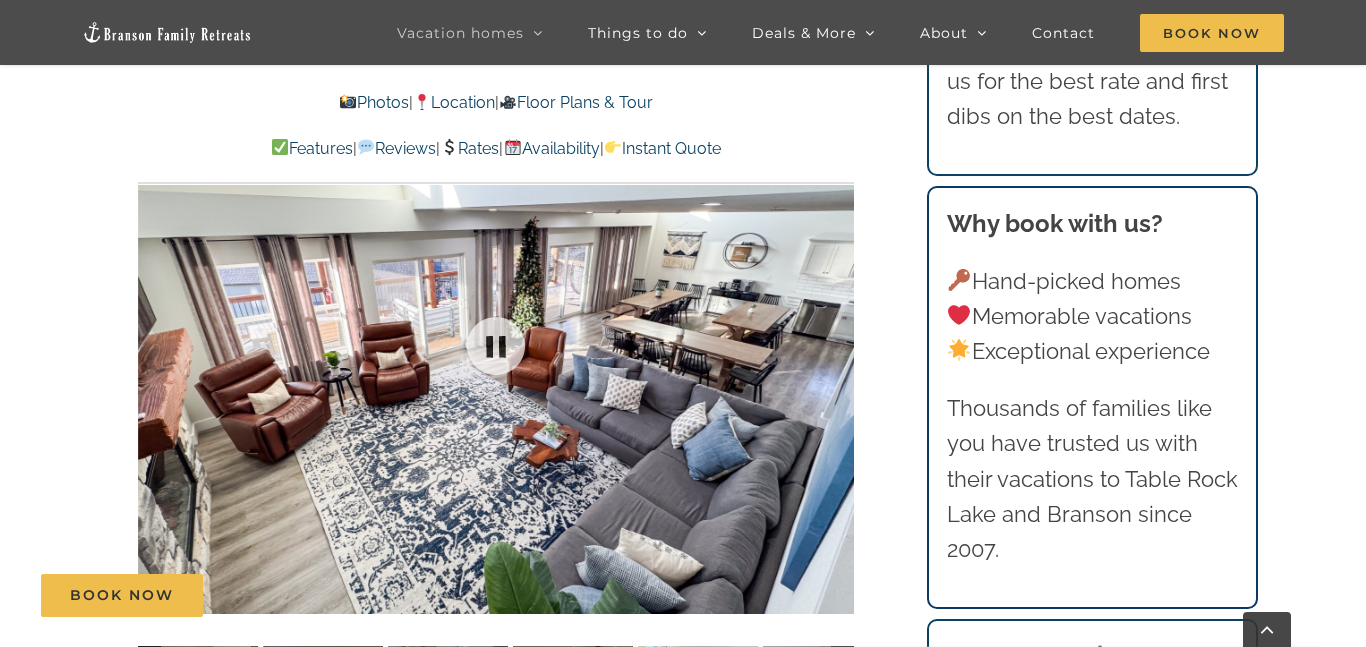 click at bounding box center (496, 345) 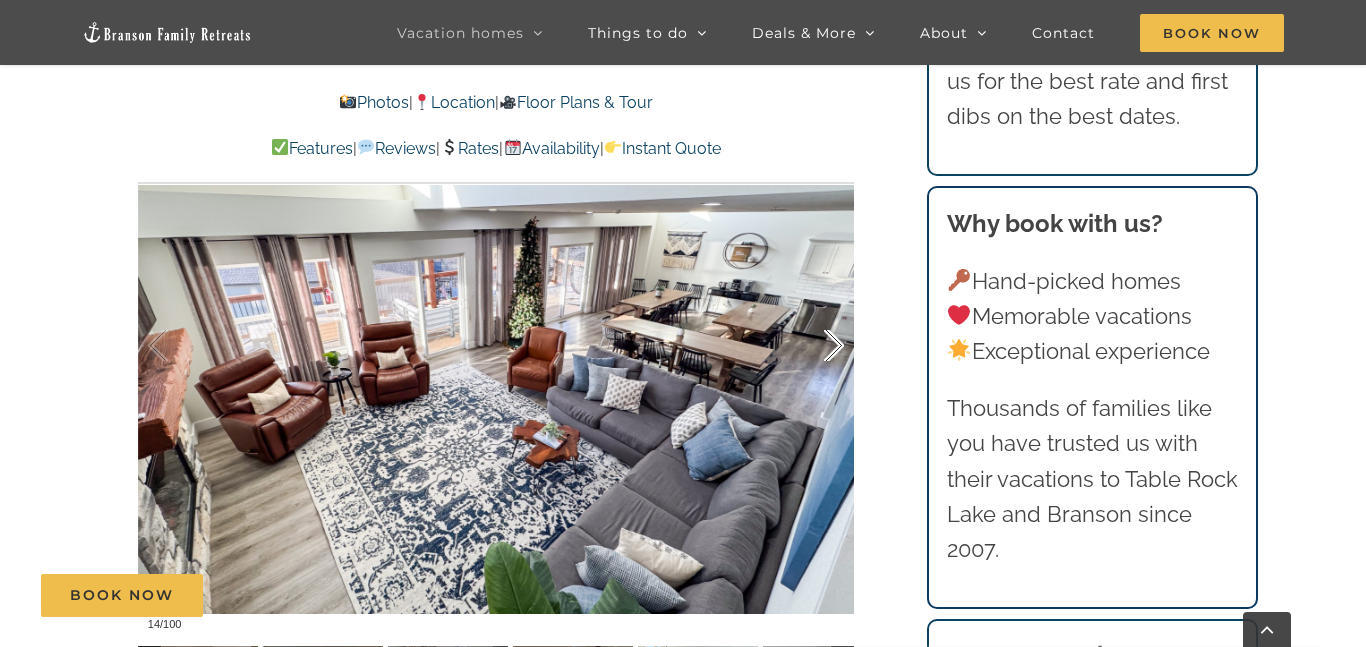 click at bounding box center (813, 346) 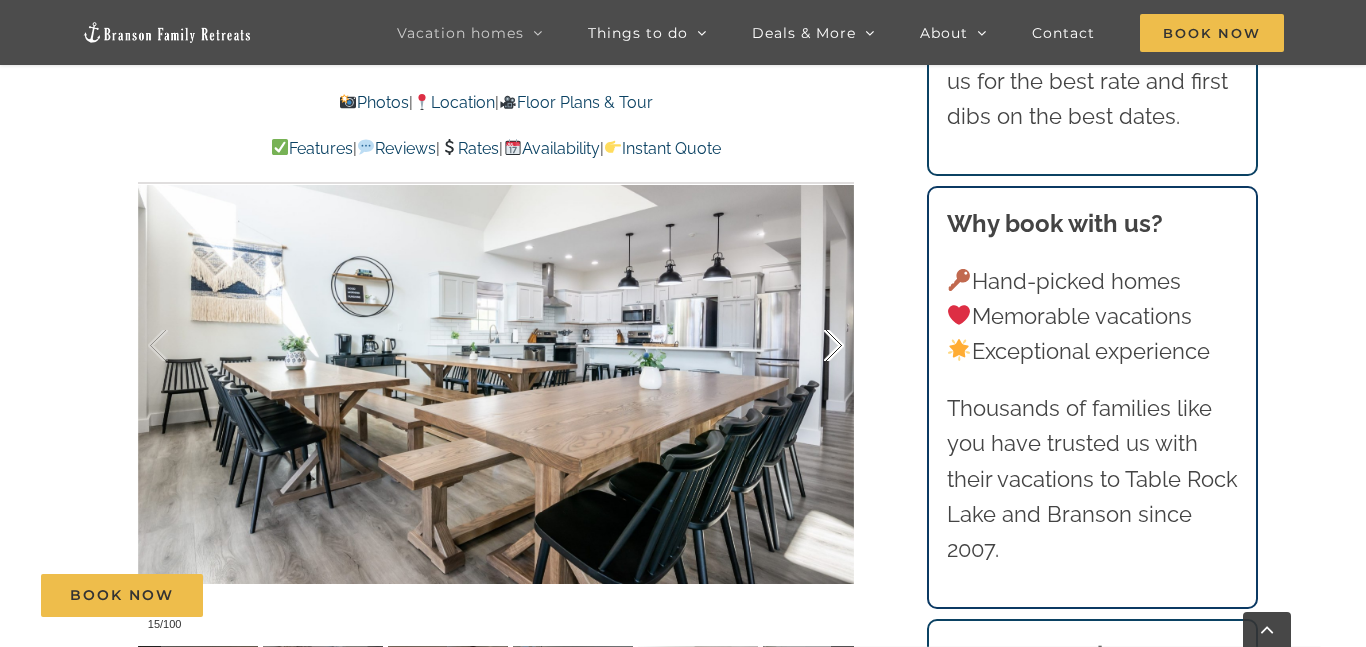 click at bounding box center (813, 346) 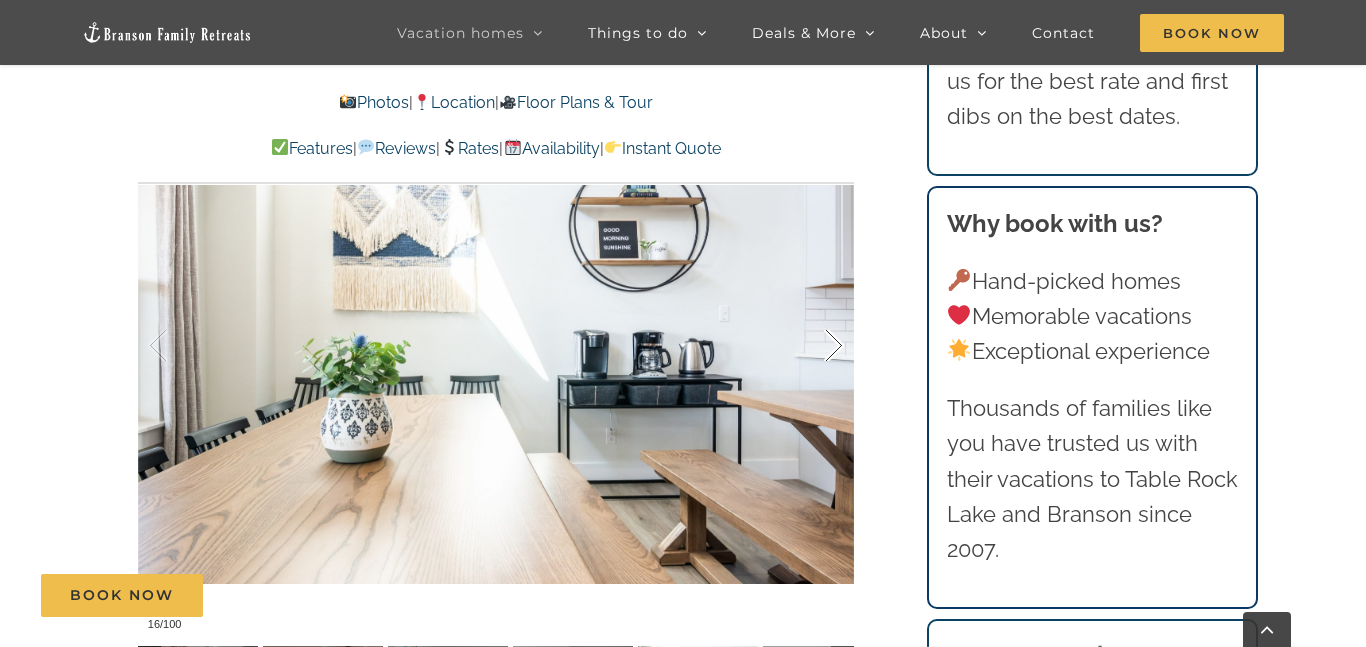 click at bounding box center (813, 346) 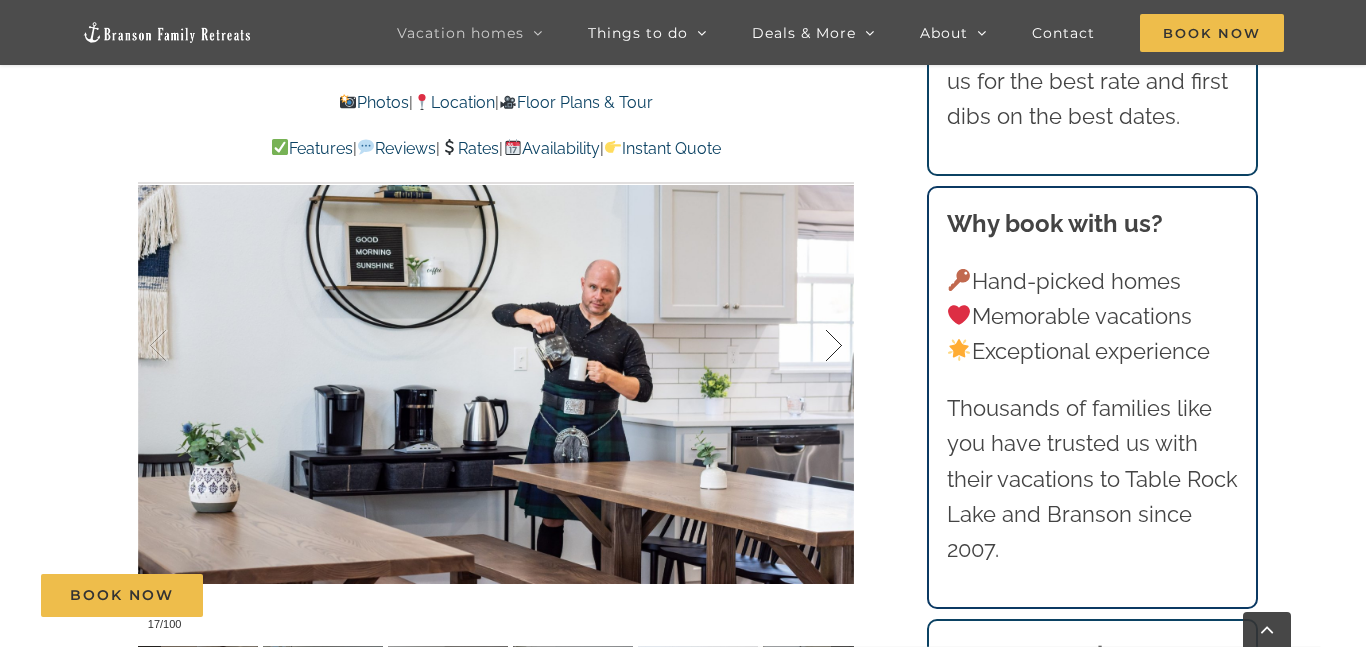 click at bounding box center [813, 346] 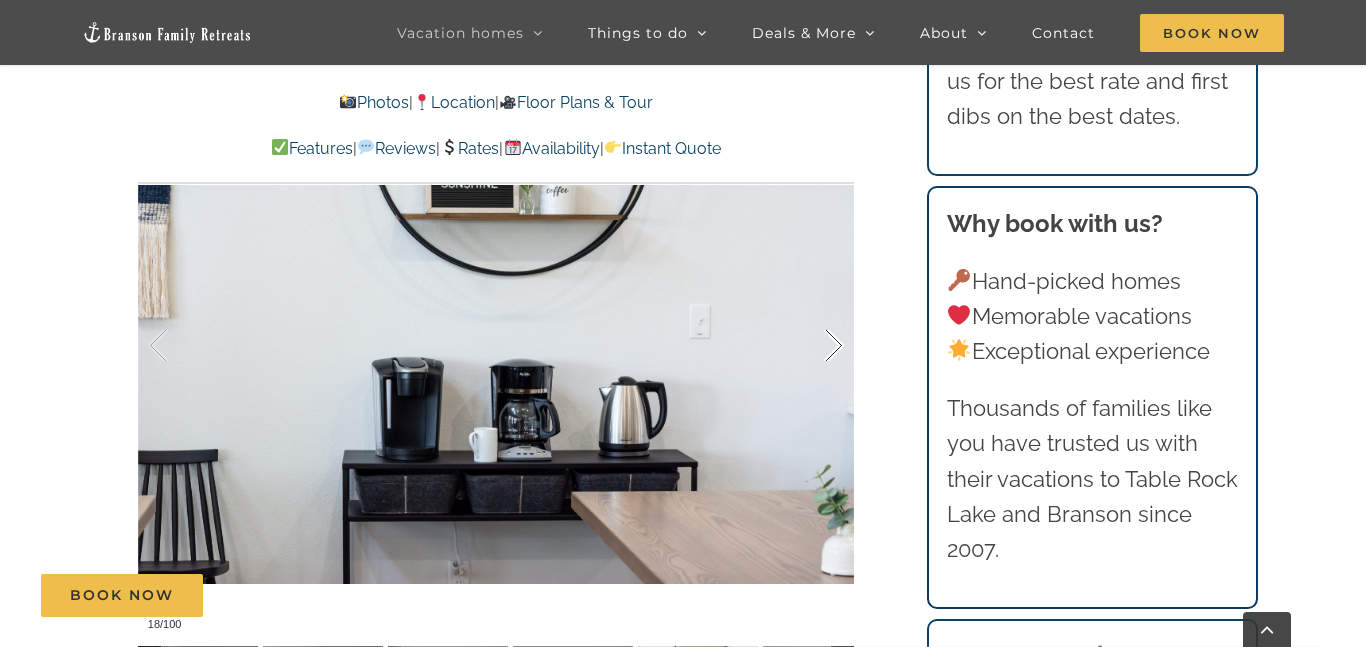 click at bounding box center (813, 346) 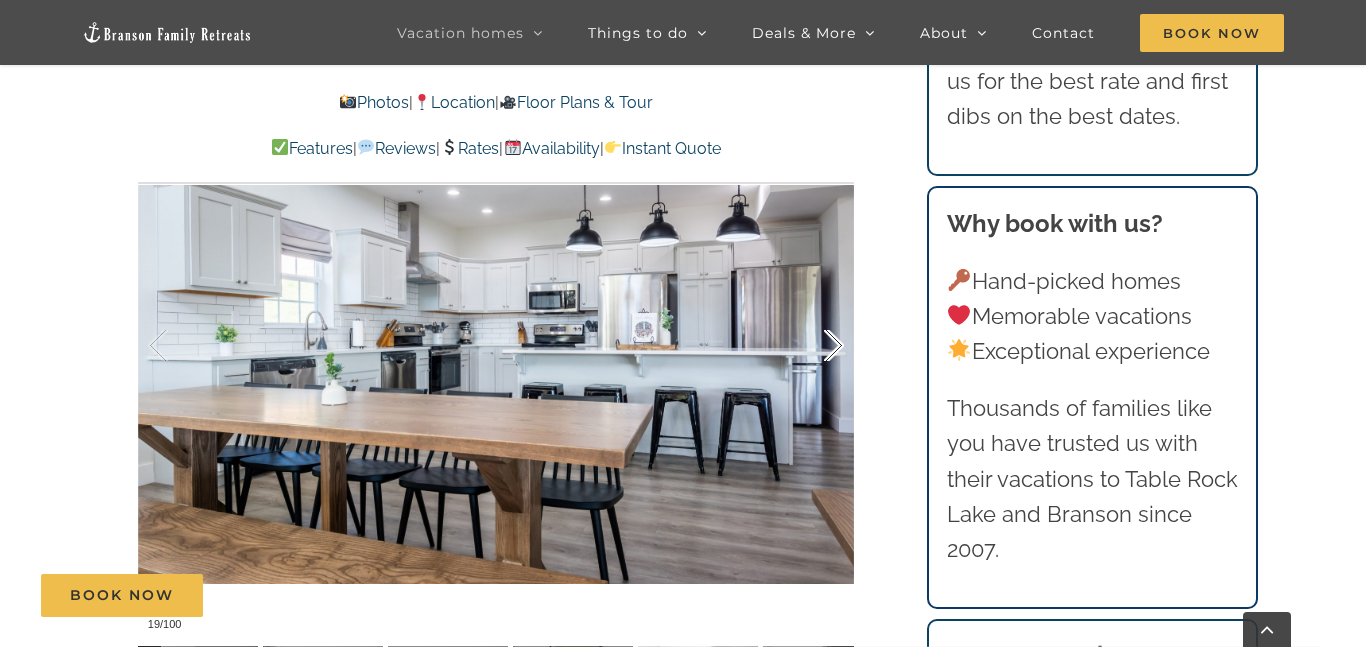click at bounding box center (813, 346) 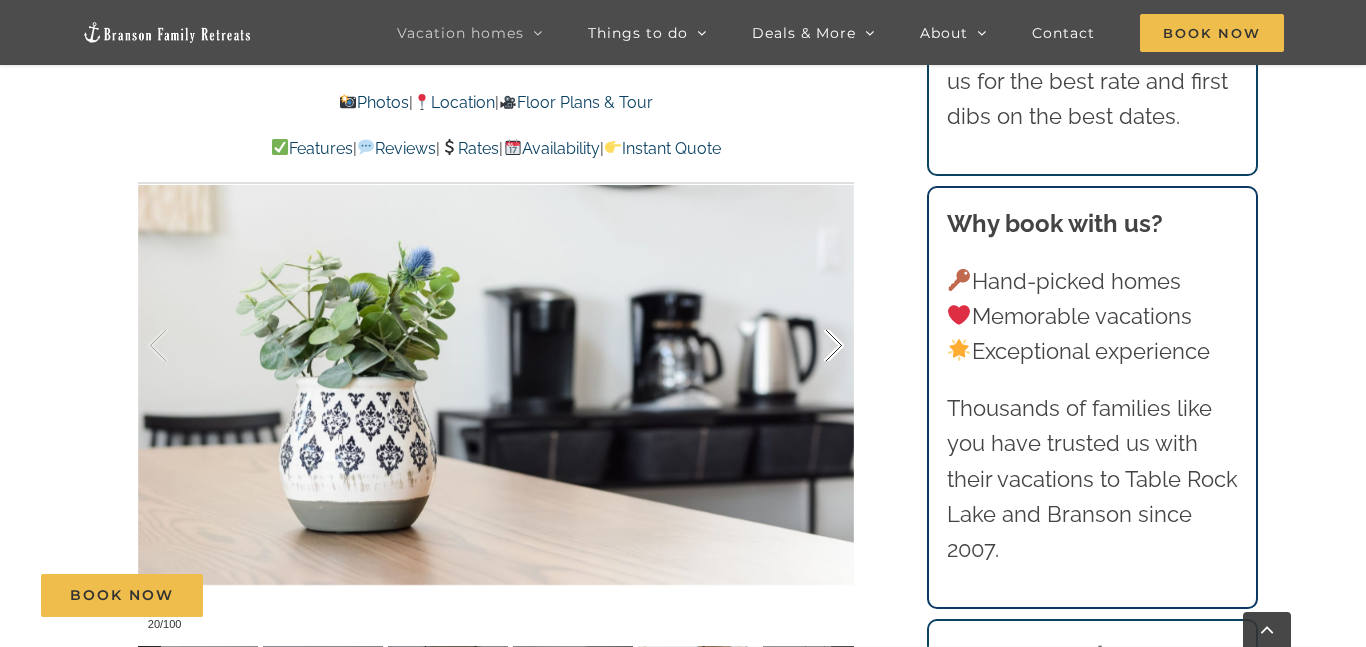 click at bounding box center (813, 346) 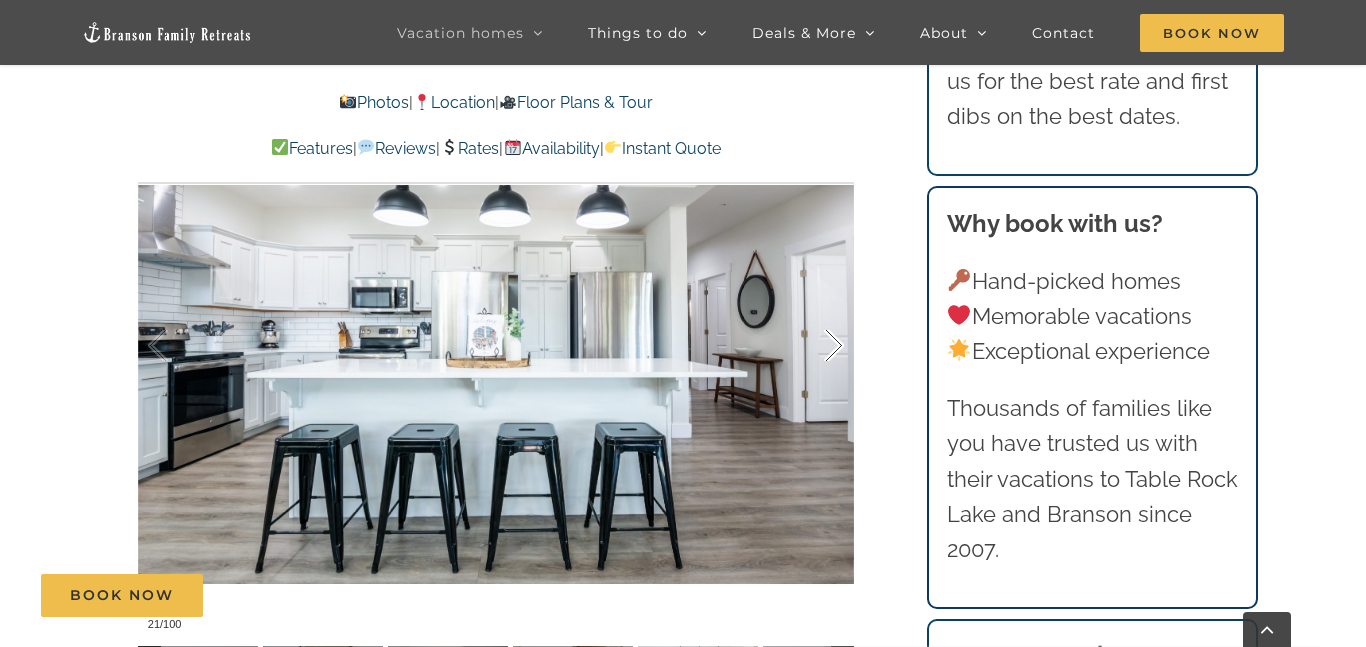 click at bounding box center (813, 346) 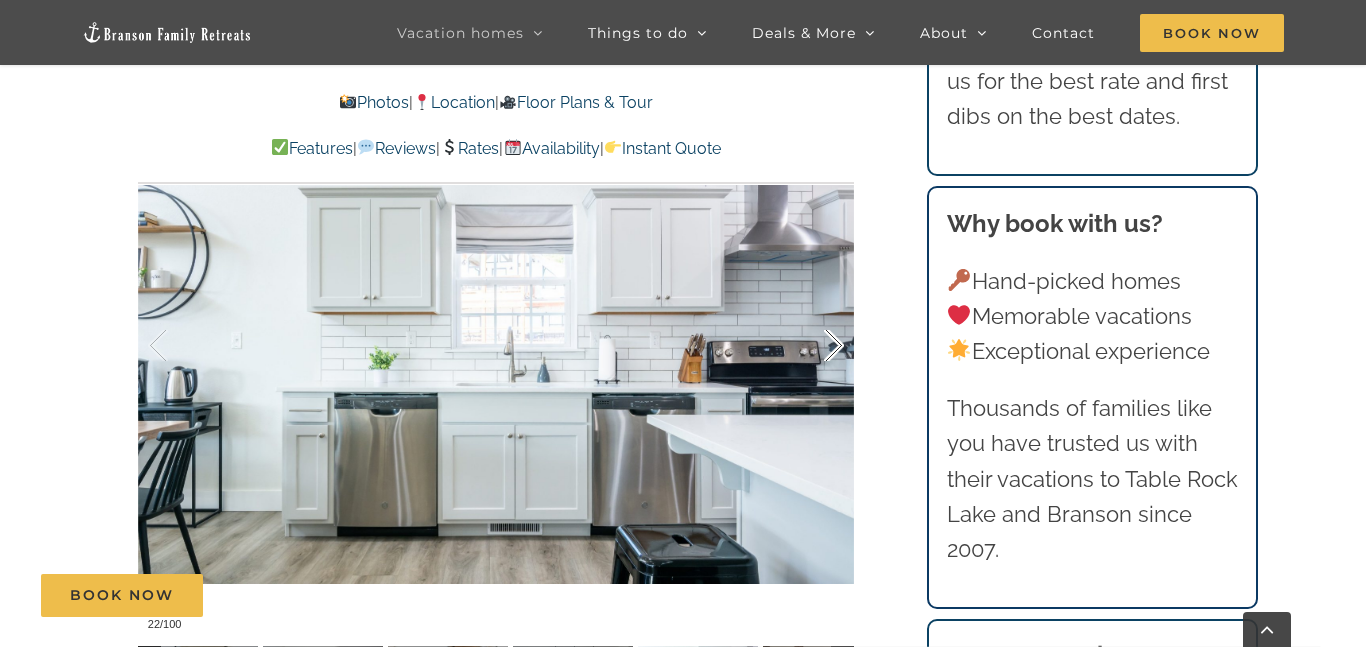 click at bounding box center (813, 346) 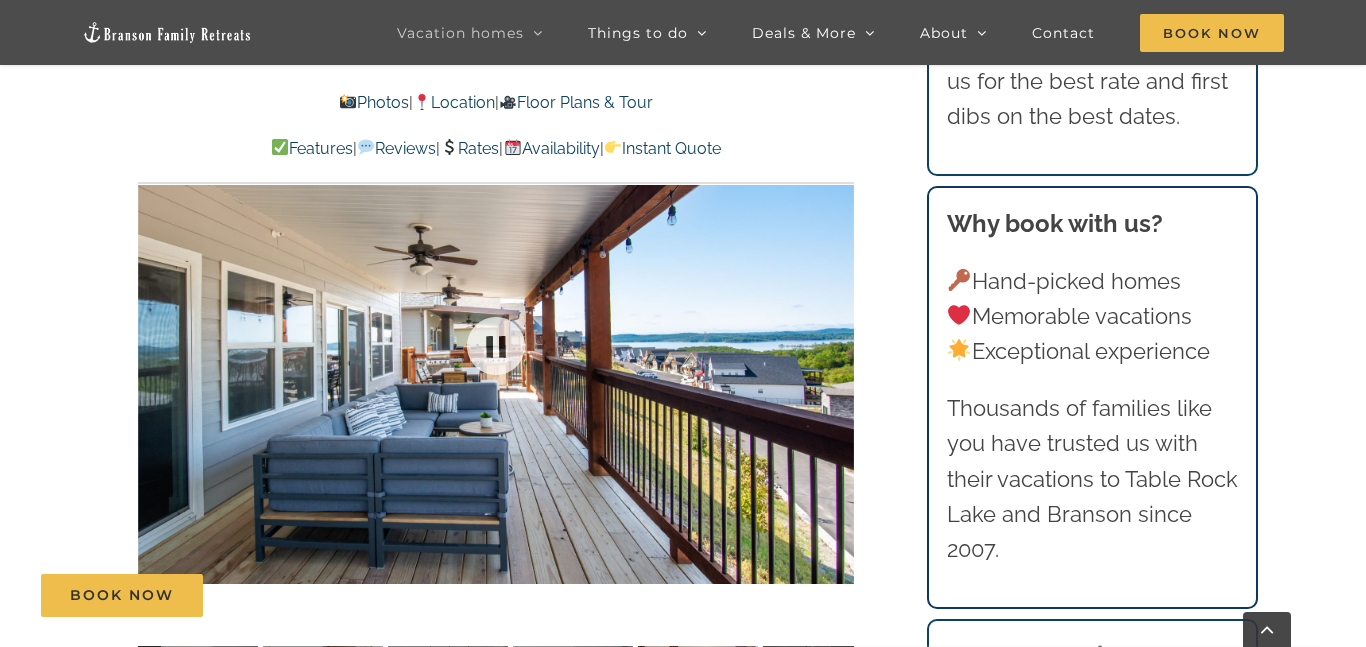 click at bounding box center (496, 345) 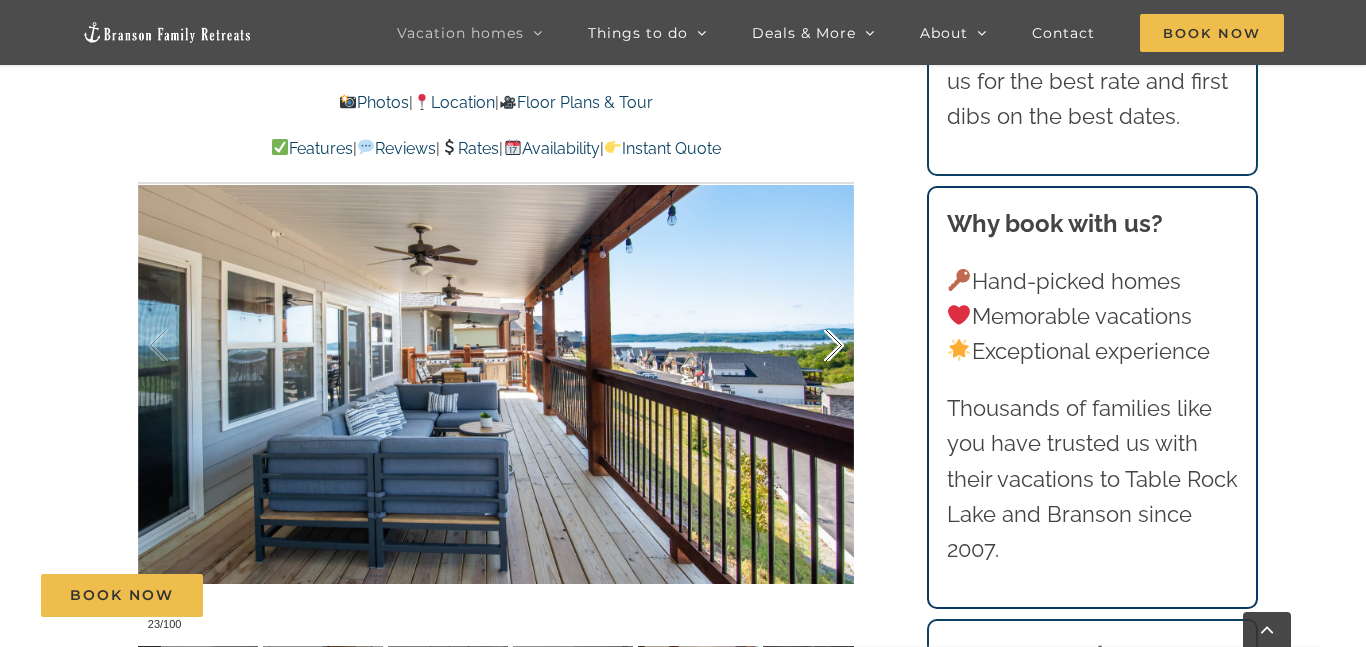 click at bounding box center (813, 346) 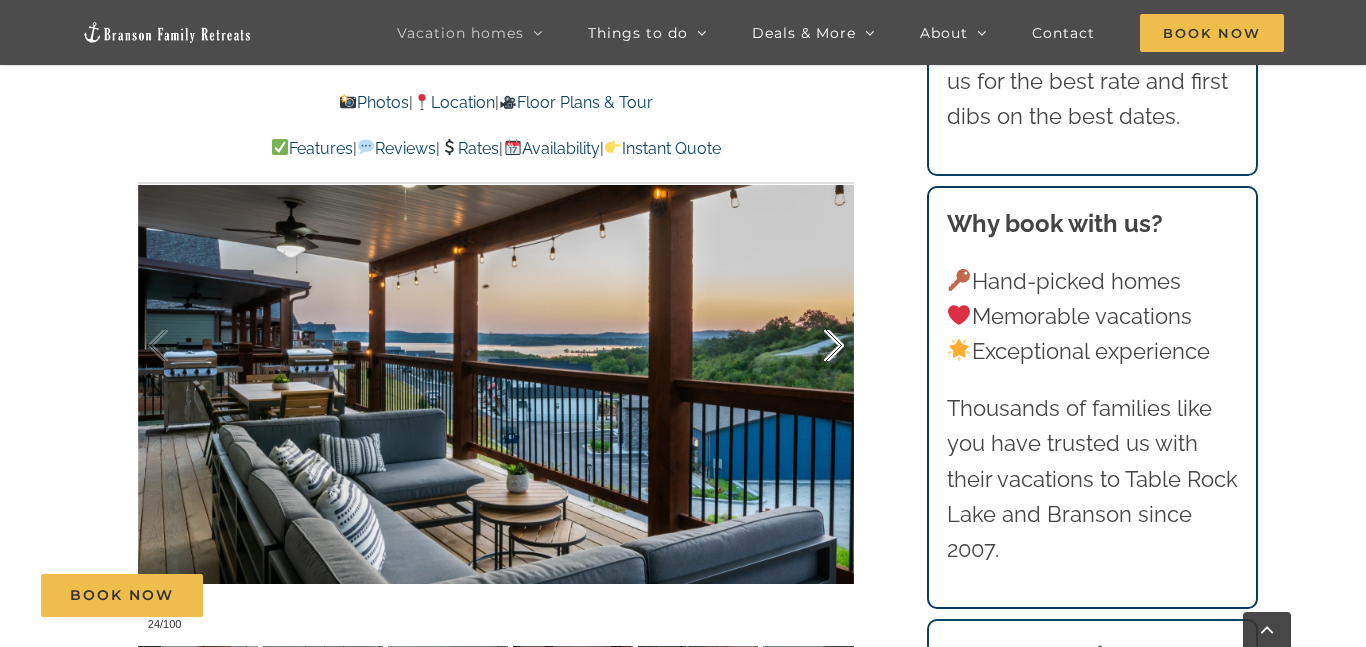 click at bounding box center (813, 346) 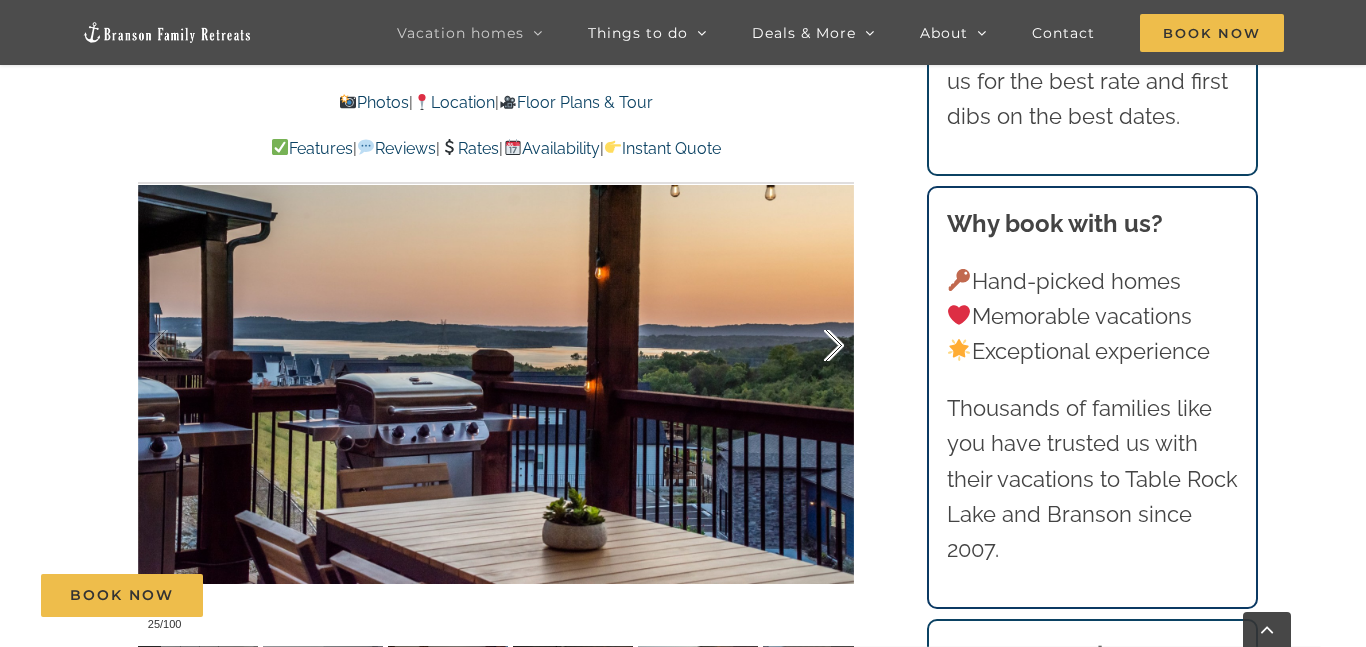 click at bounding box center [813, 346] 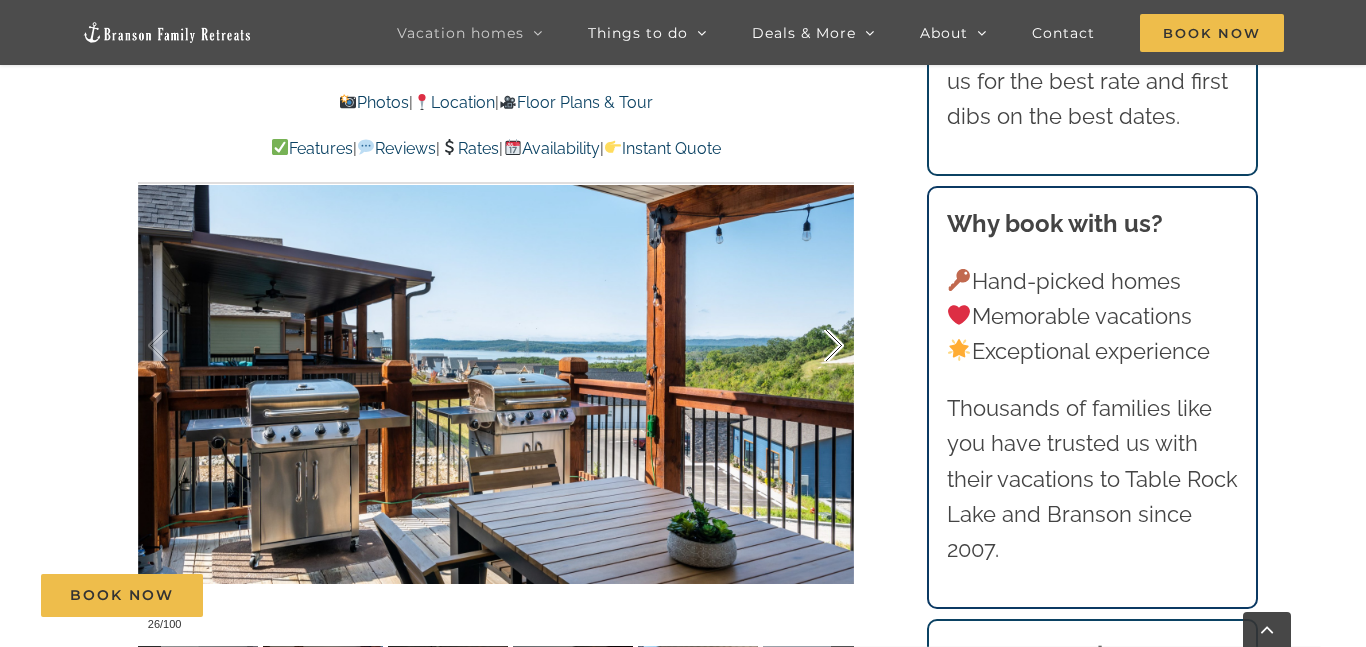 click at bounding box center (813, 346) 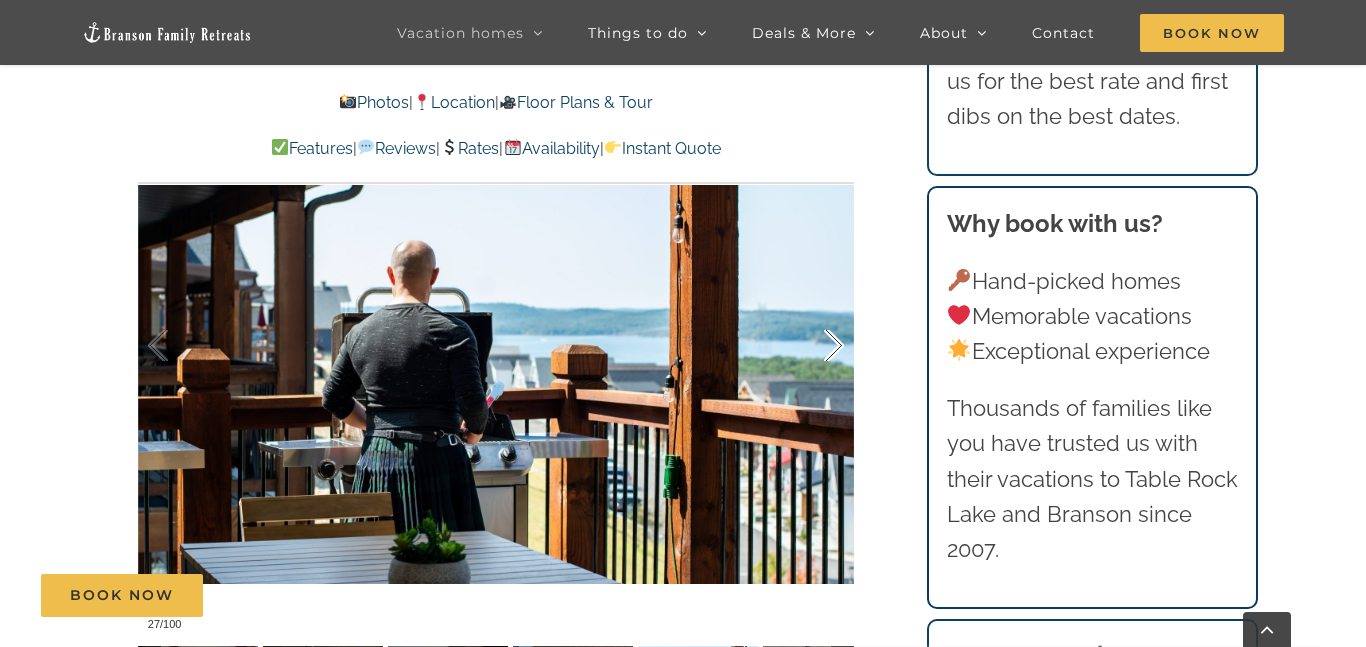 click at bounding box center [813, 346] 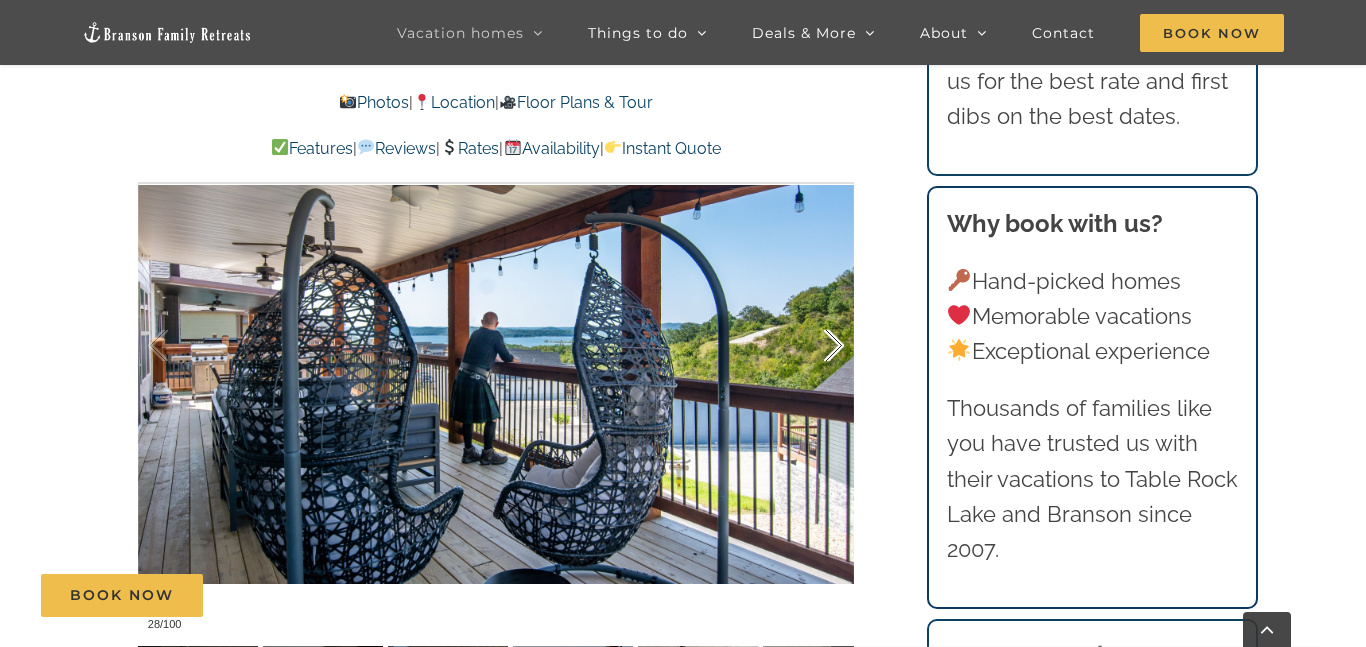 click at bounding box center (813, 346) 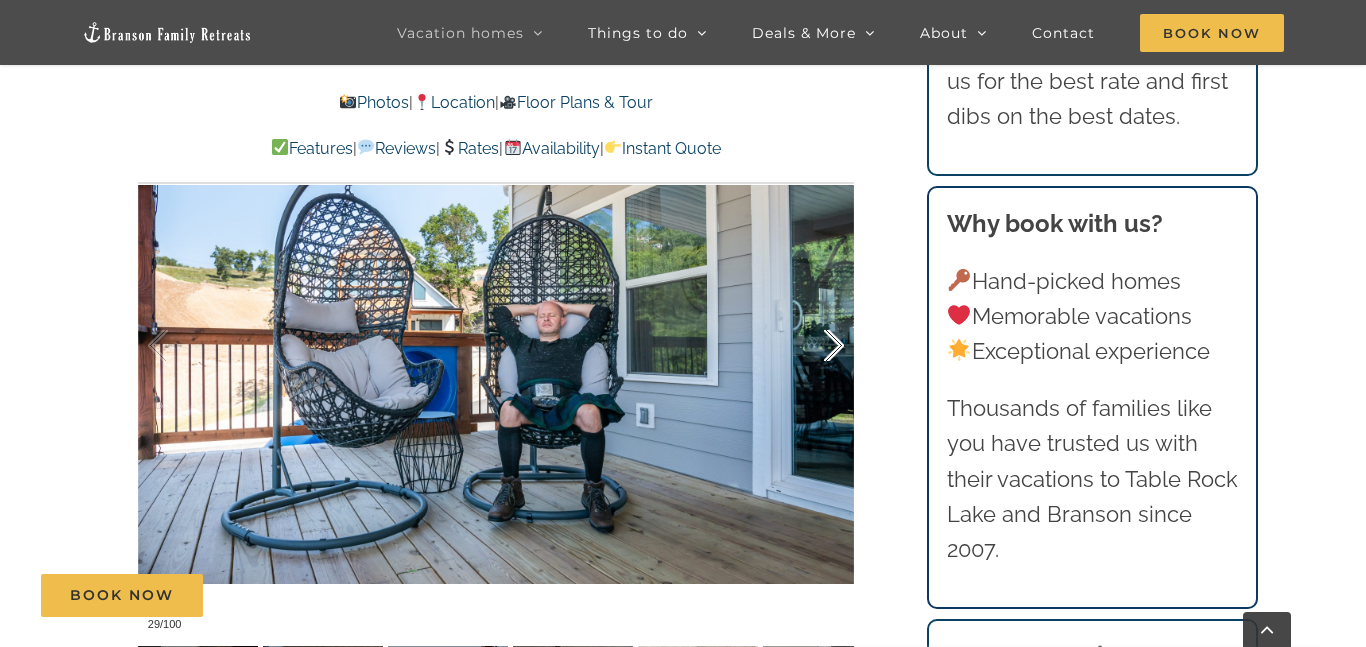 click at bounding box center (813, 346) 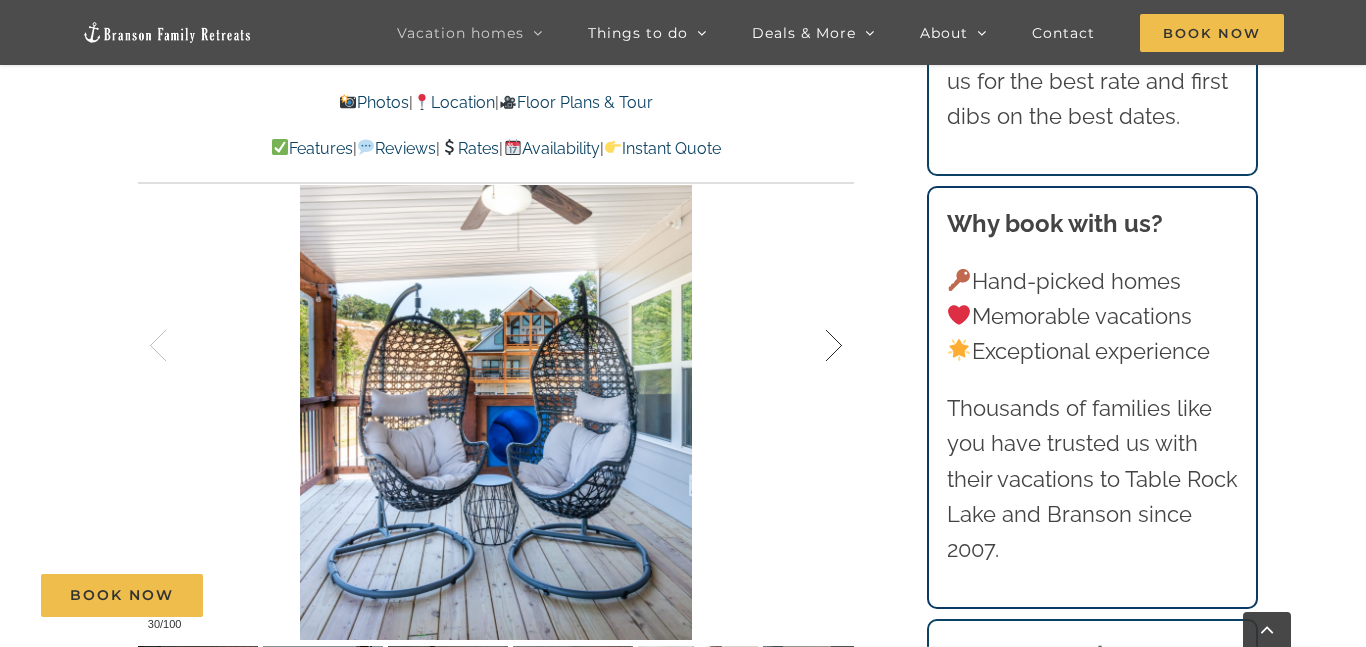click at bounding box center [813, 346] 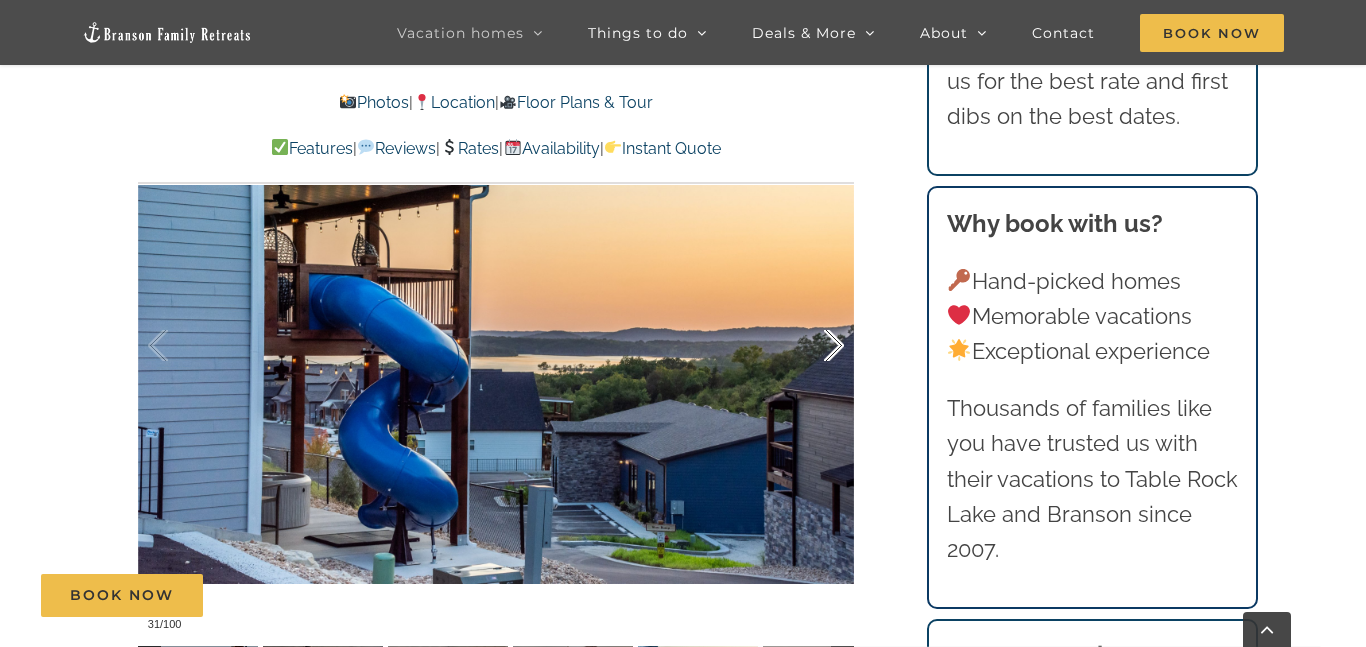 click at bounding box center [813, 346] 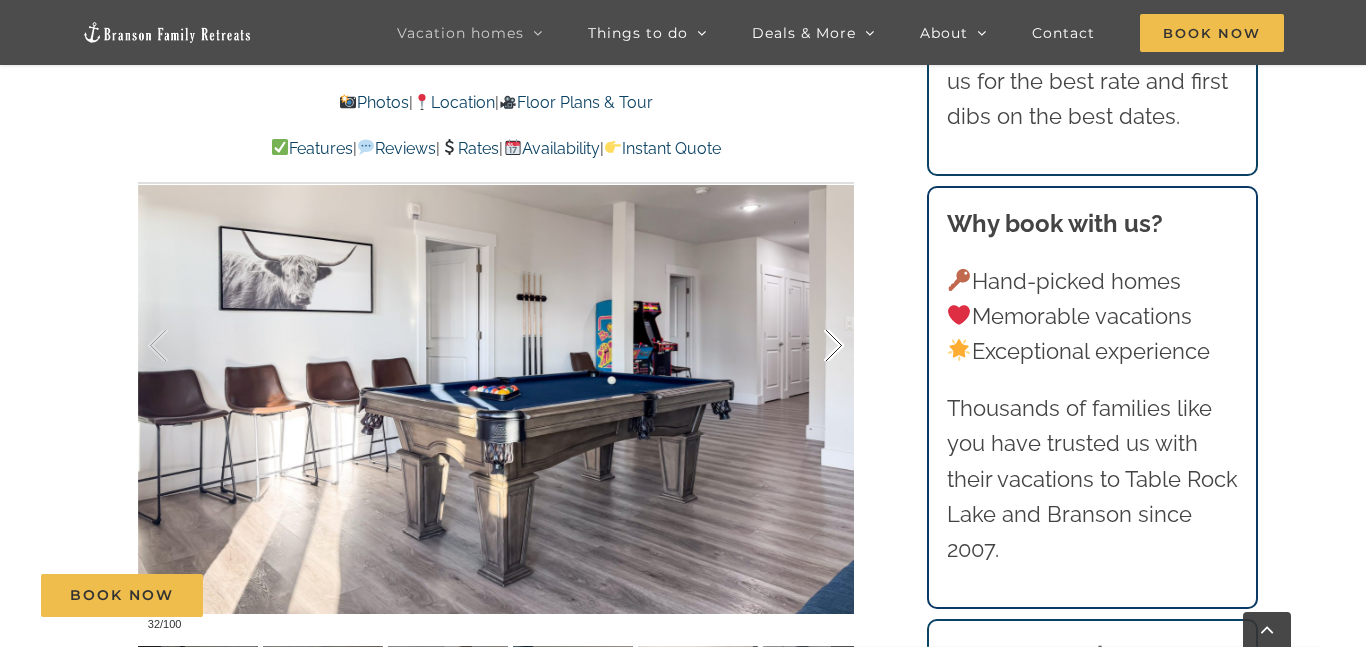 click at bounding box center (813, 346) 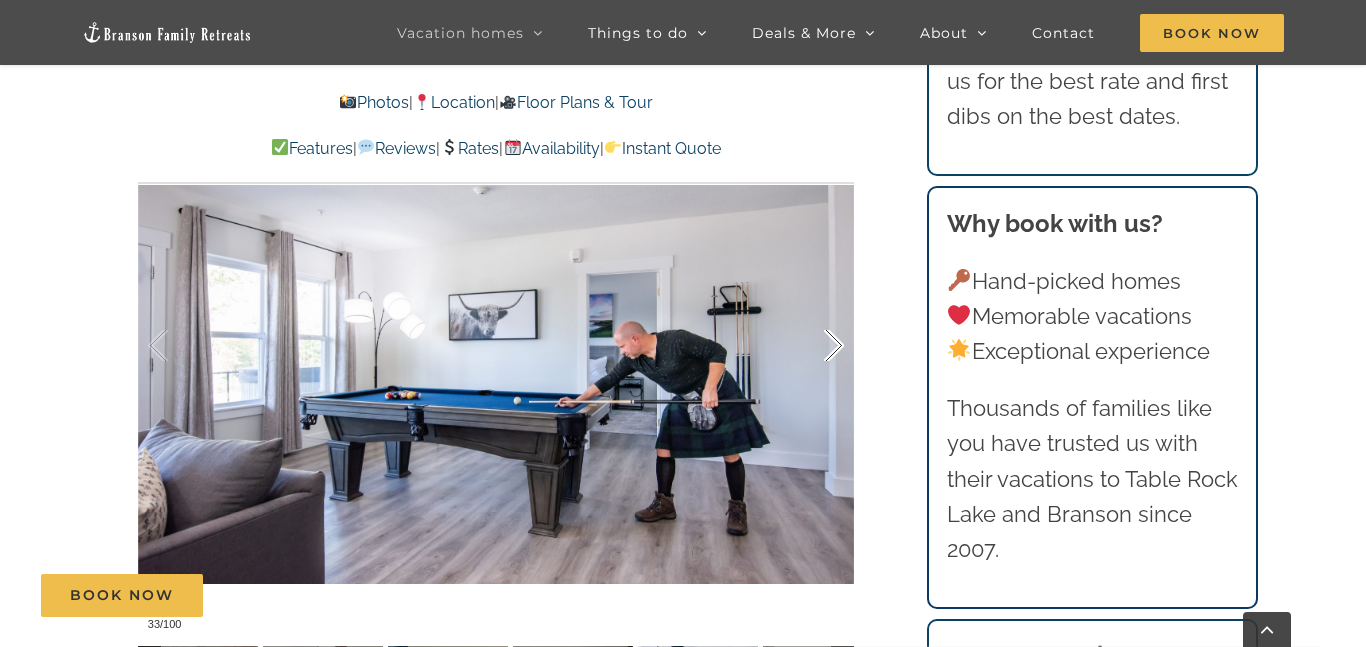 click at bounding box center (813, 346) 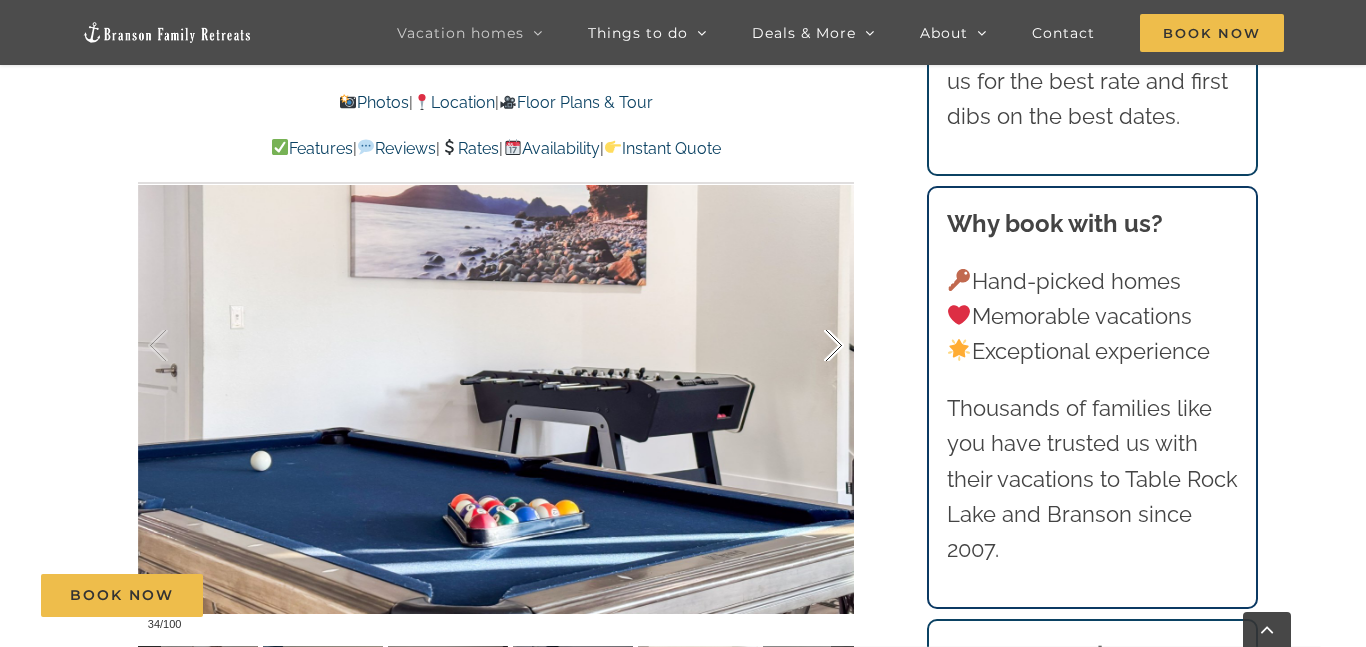 click at bounding box center [813, 346] 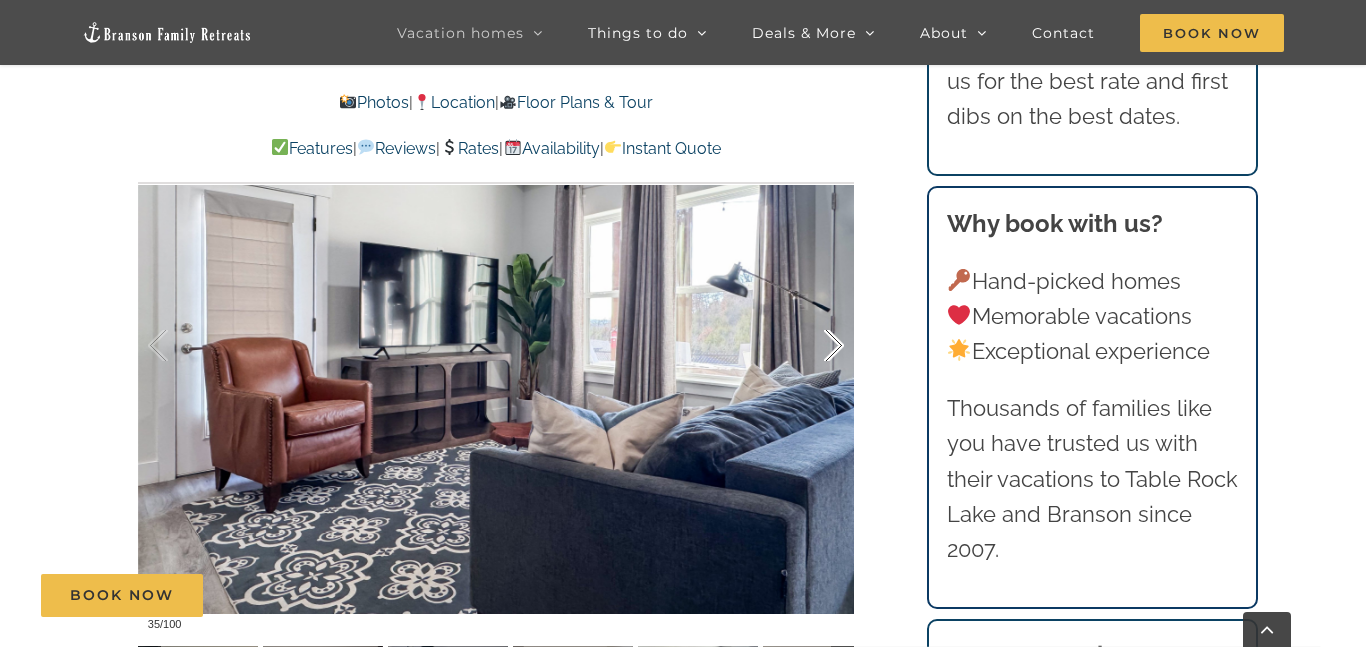 click at bounding box center (813, 346) 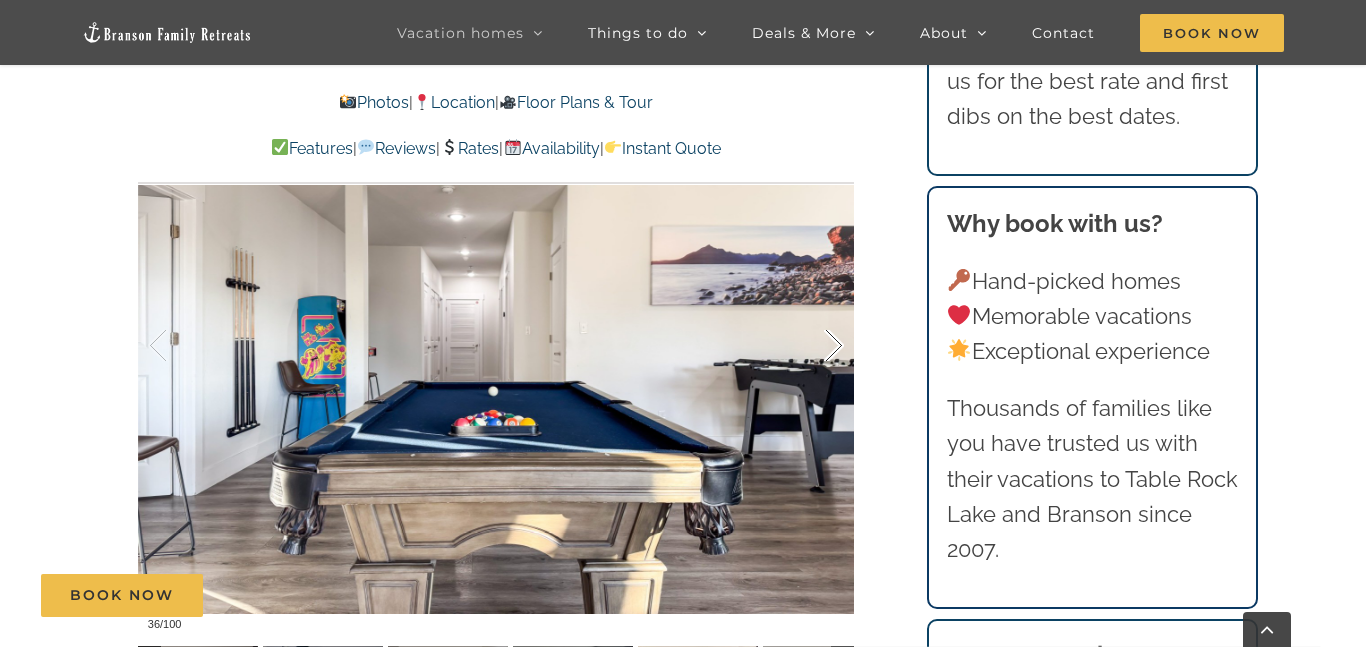 click at bounding box center (813, 346) 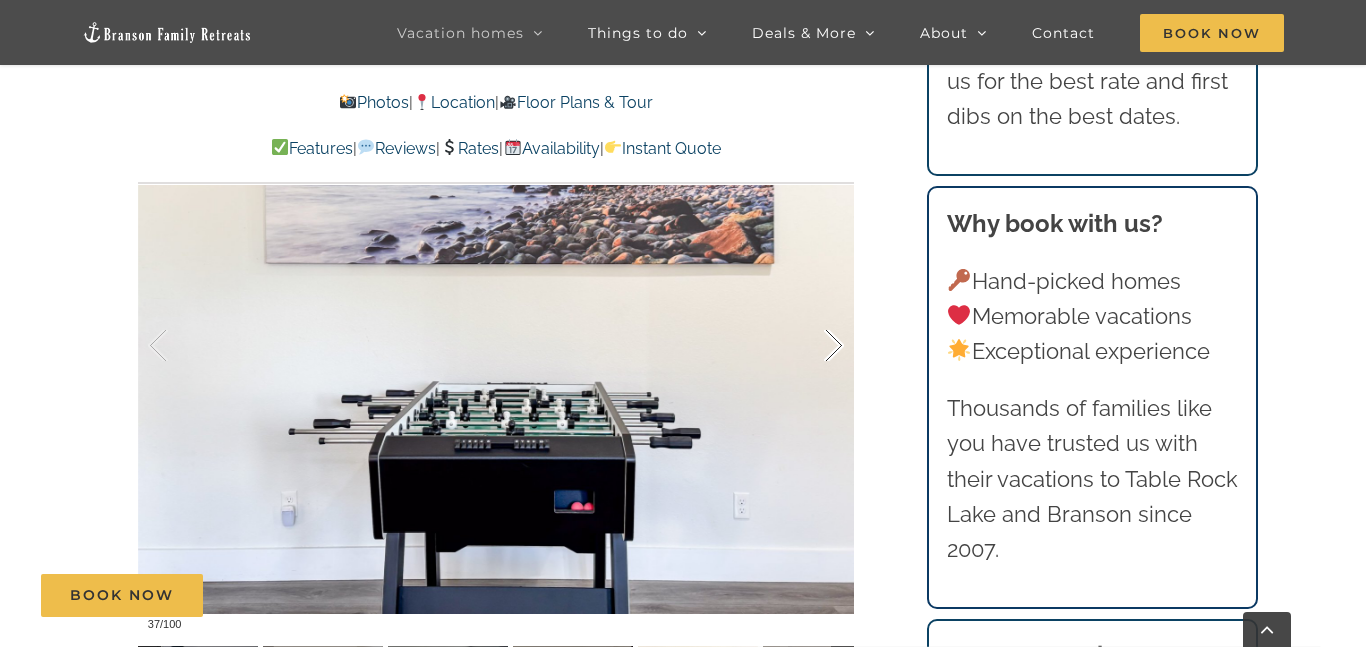 click at bounding box center [813, 346] 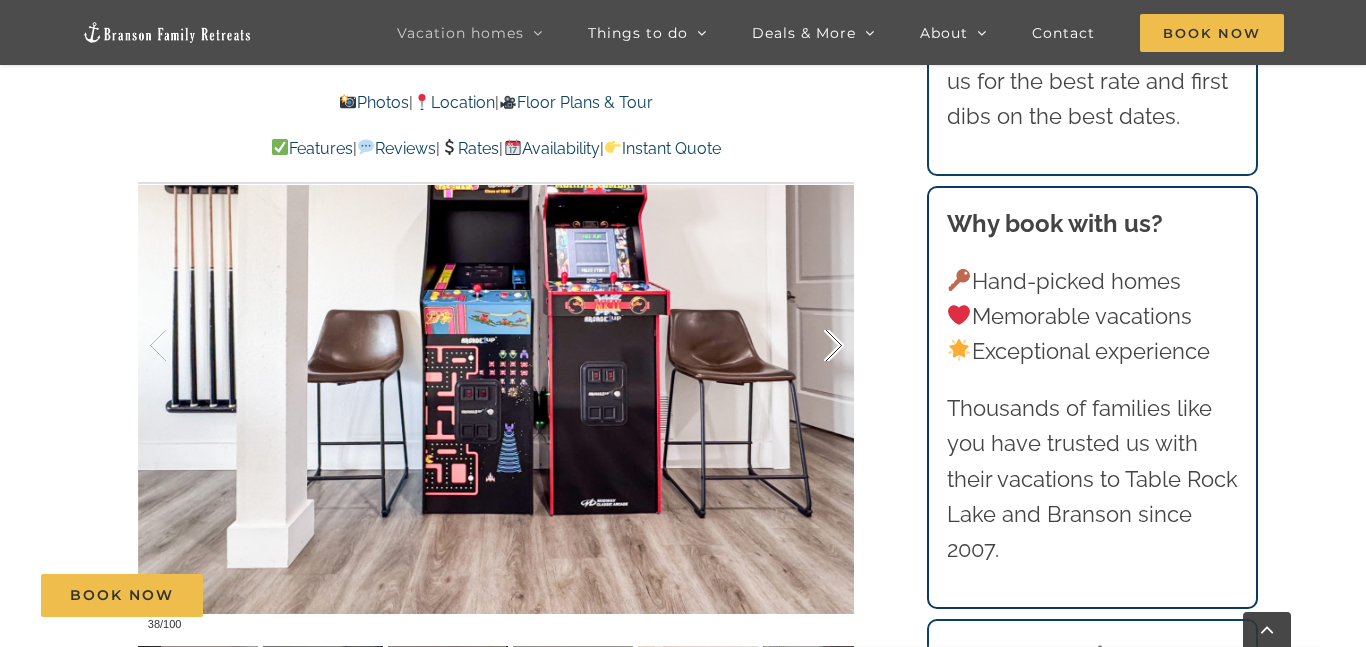 click at bounding box center [813, 346] 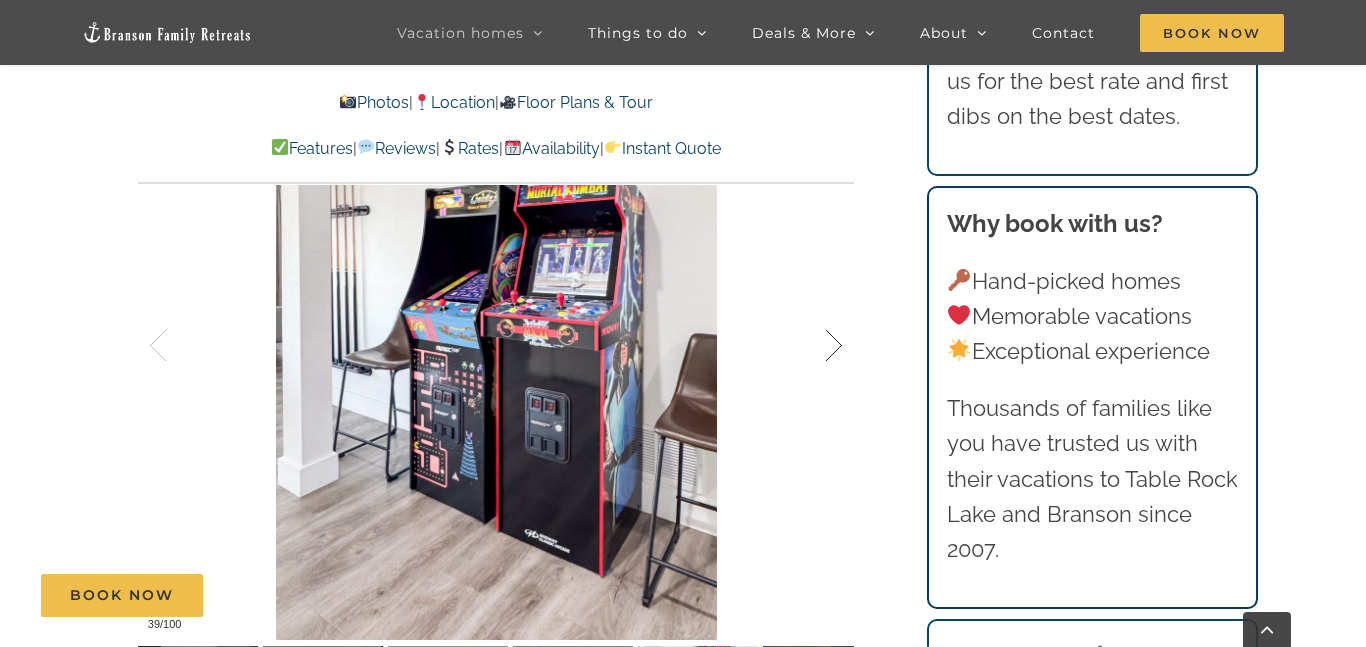 click at bounding box center [813, 346] 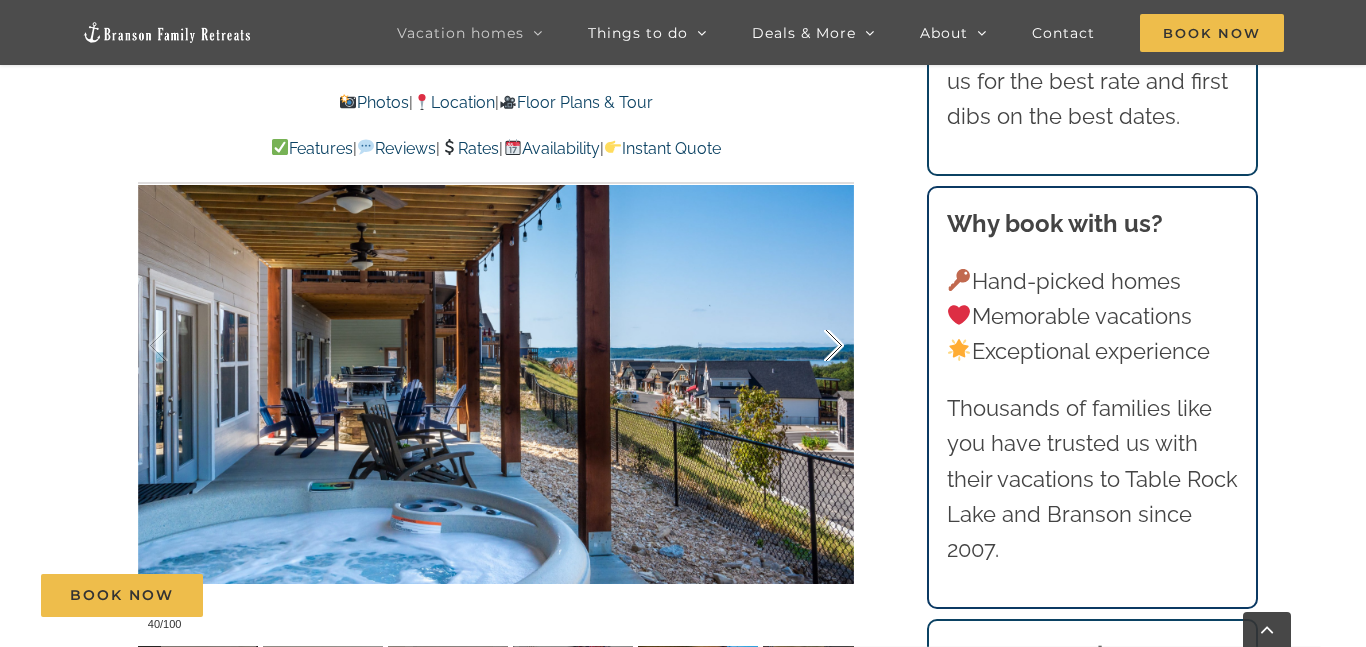 click at bounding box center [813, 346] 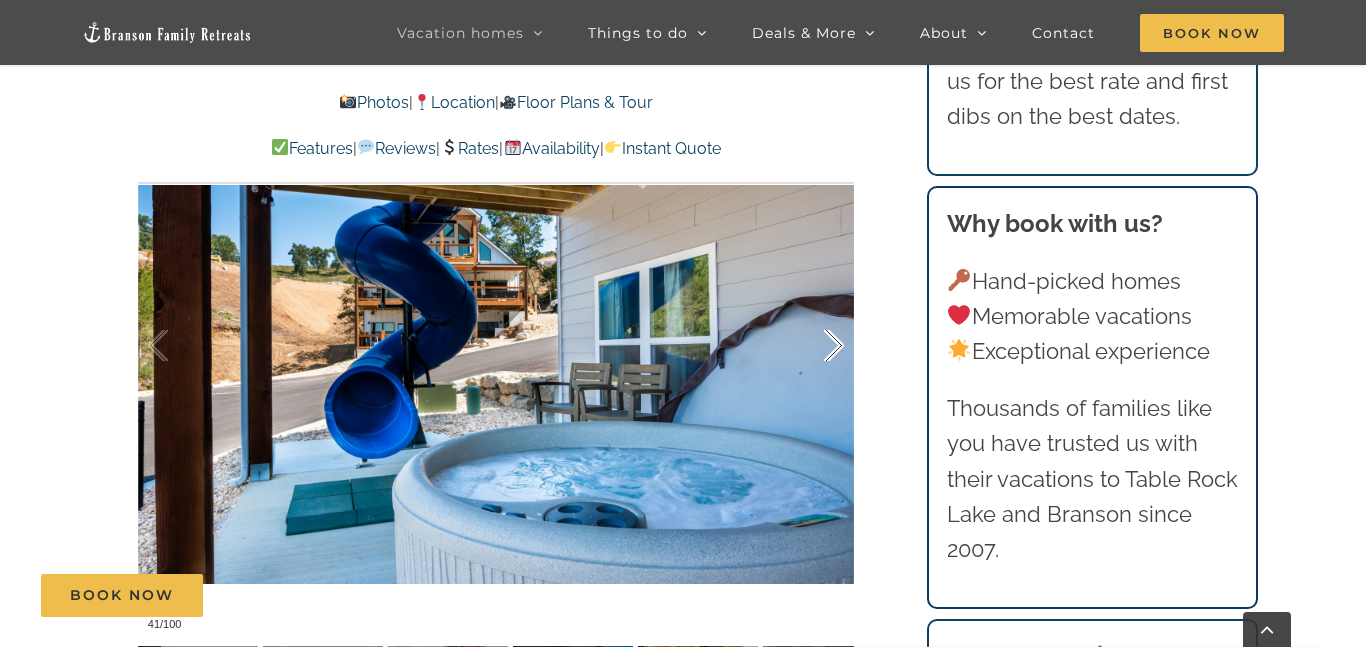 click at bounding box center [813, 346] 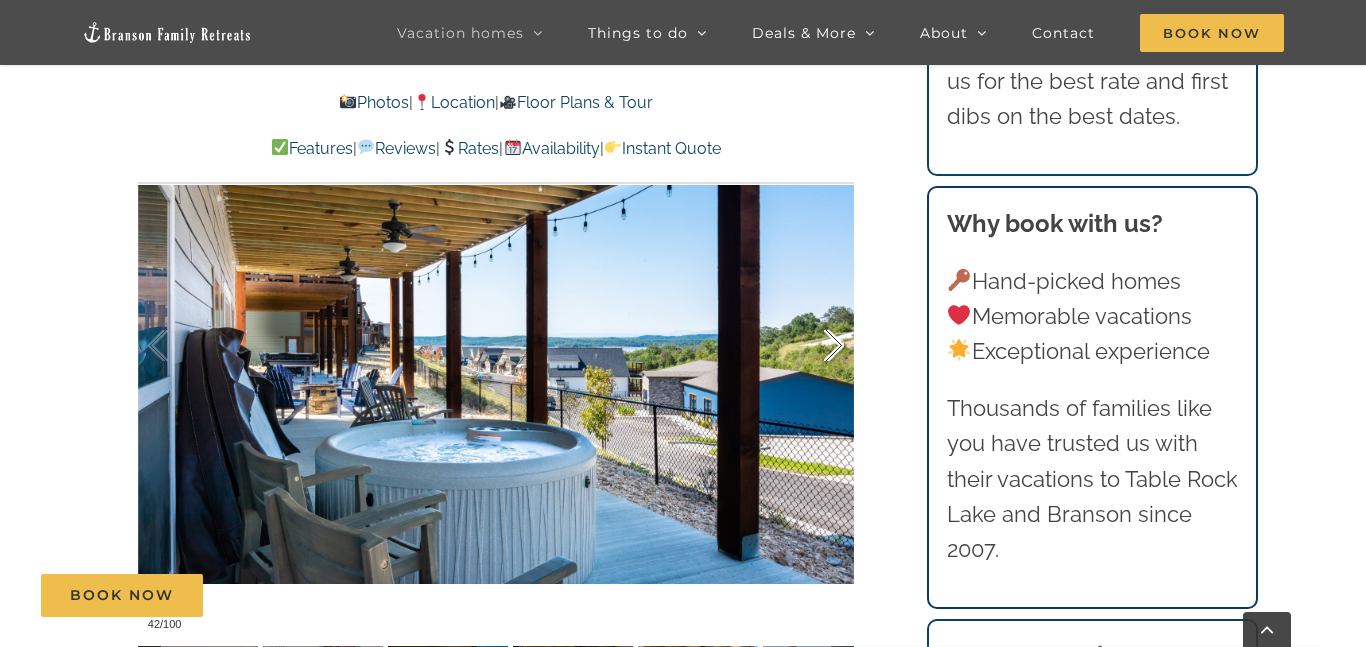 click at bounding box center (813, 346) 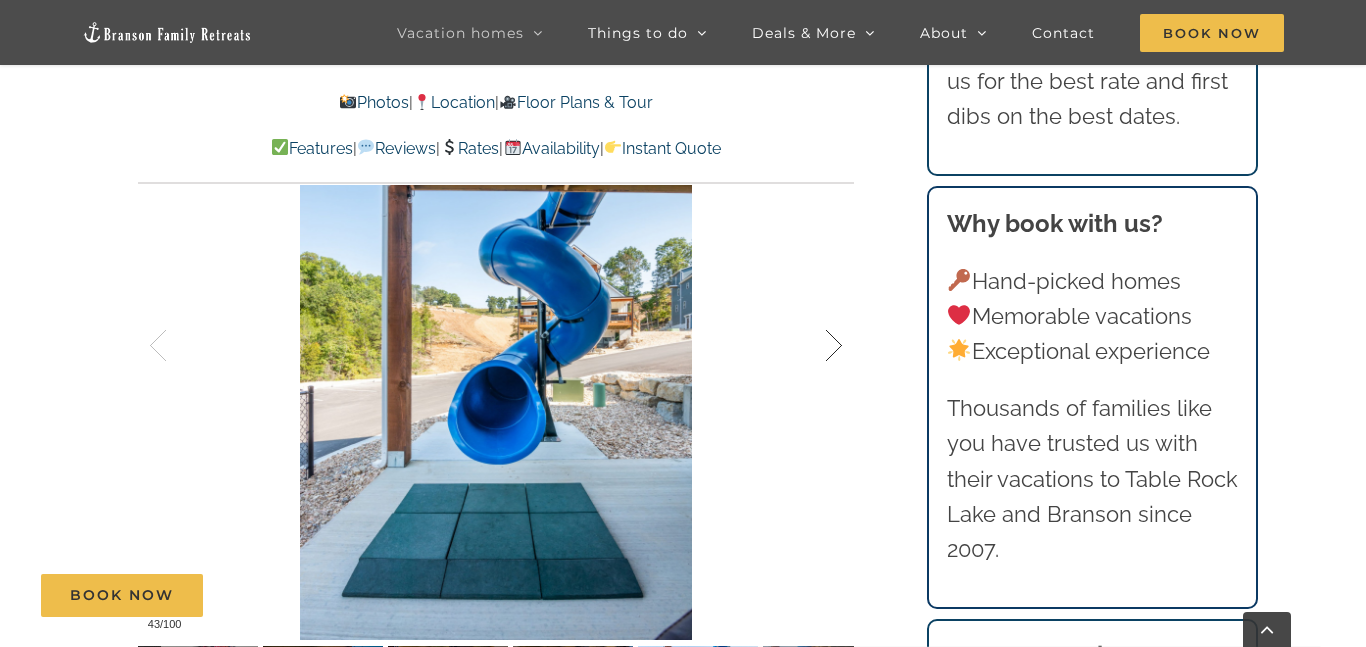 click at bounding box center [813, 346] 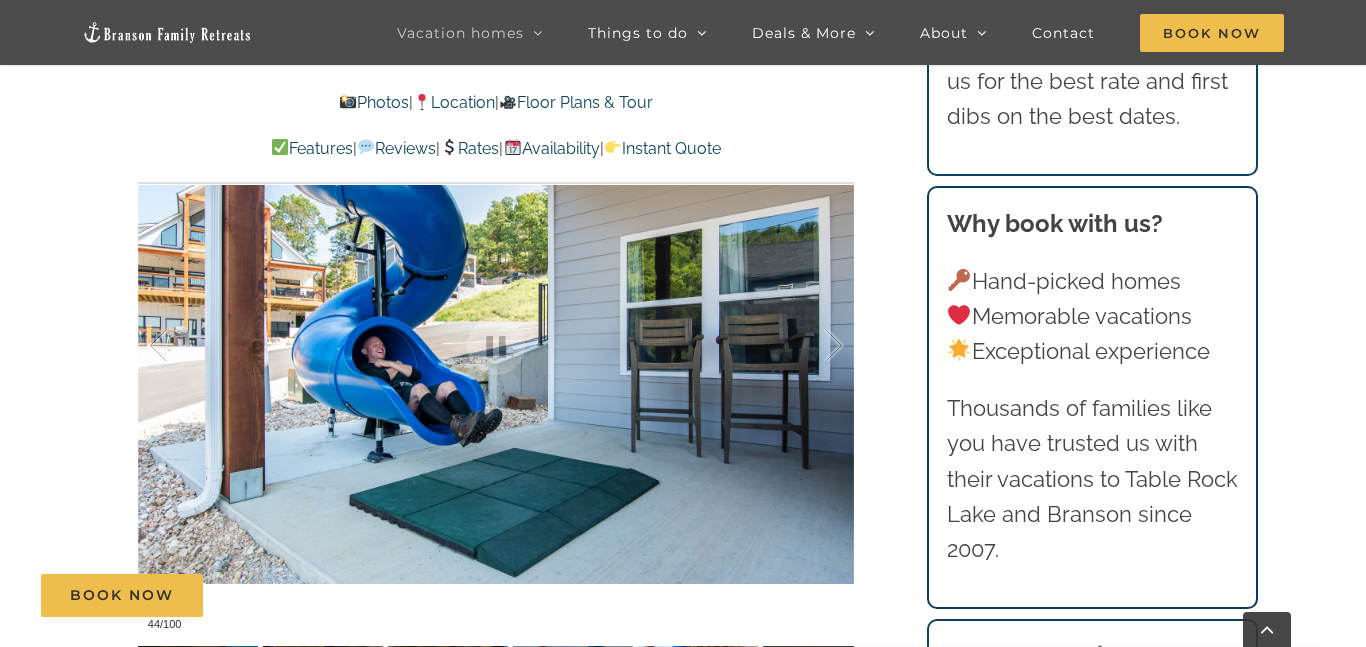 click at bounding box center (813, 346) 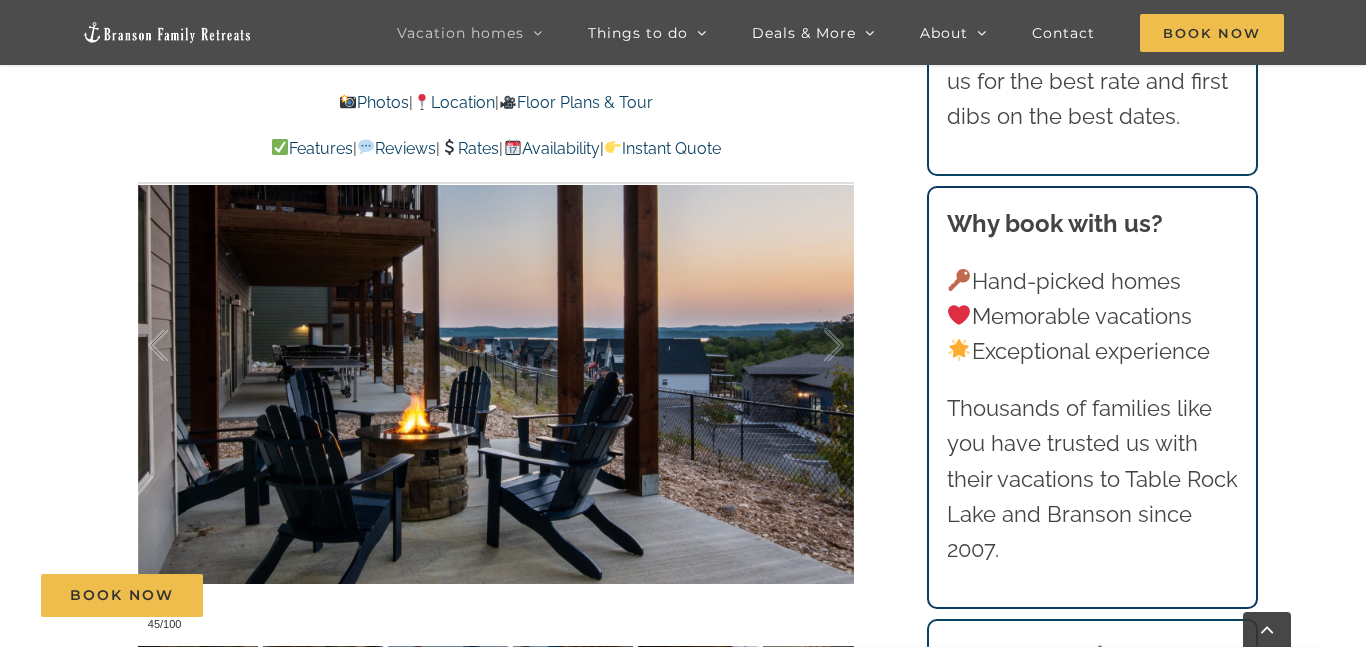 click at bounding box center (813, 346) 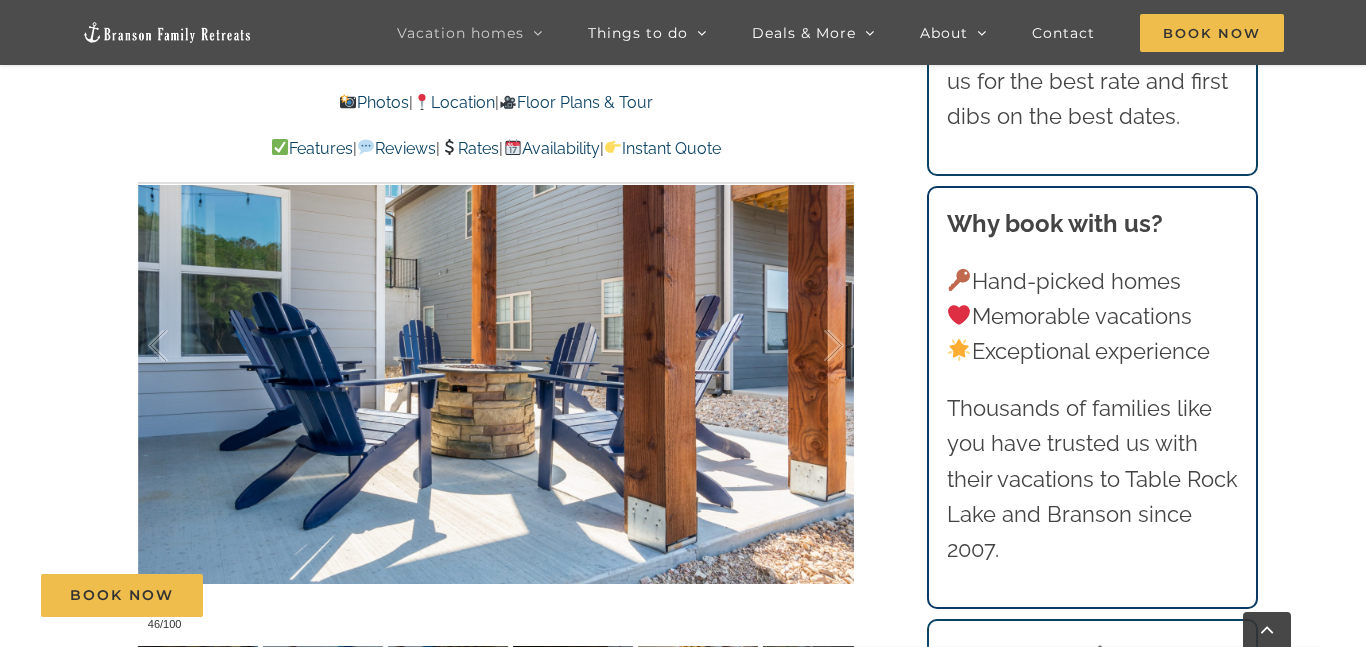 click at bounding box center (813, 346) 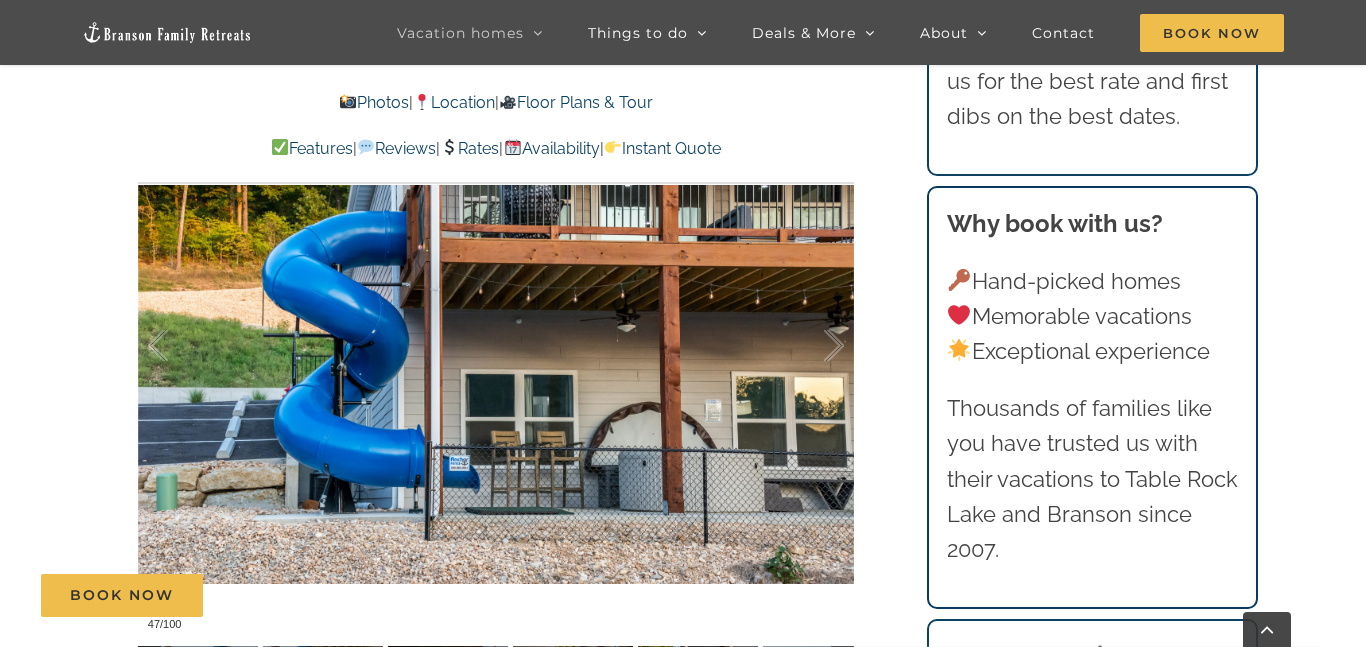 click at bounding box center (813, 346) 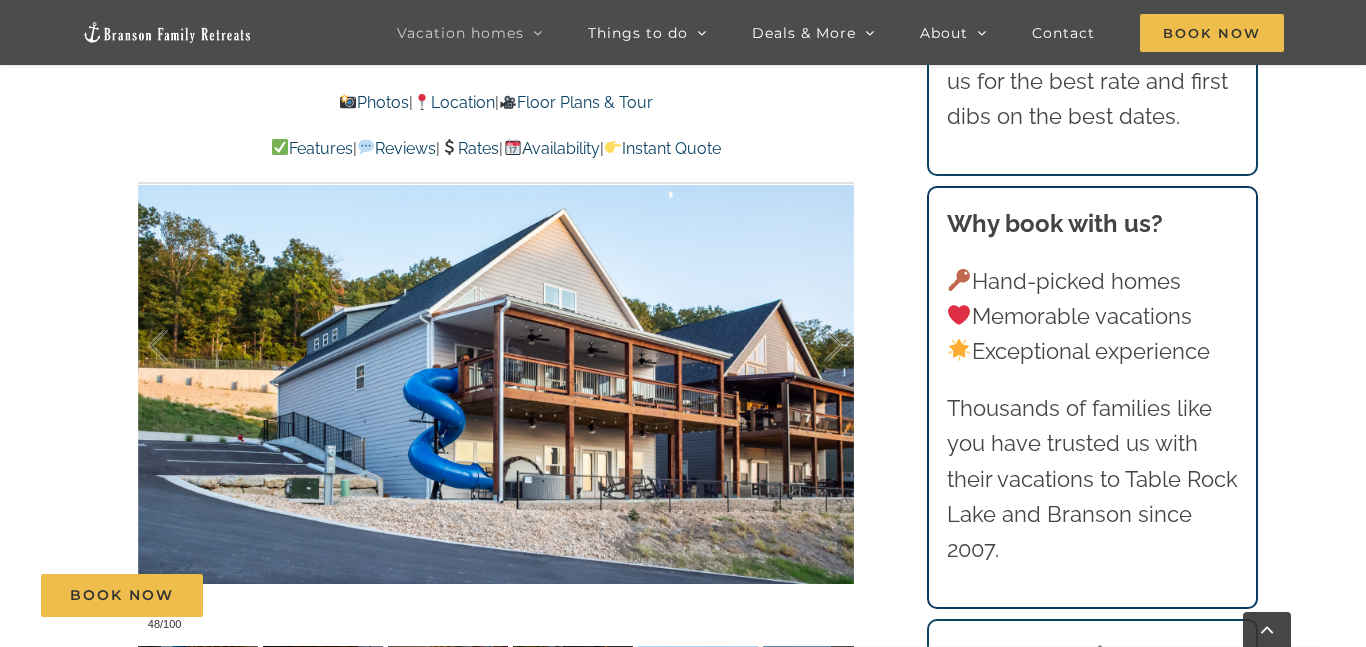 click at bounding box center (813, 346) 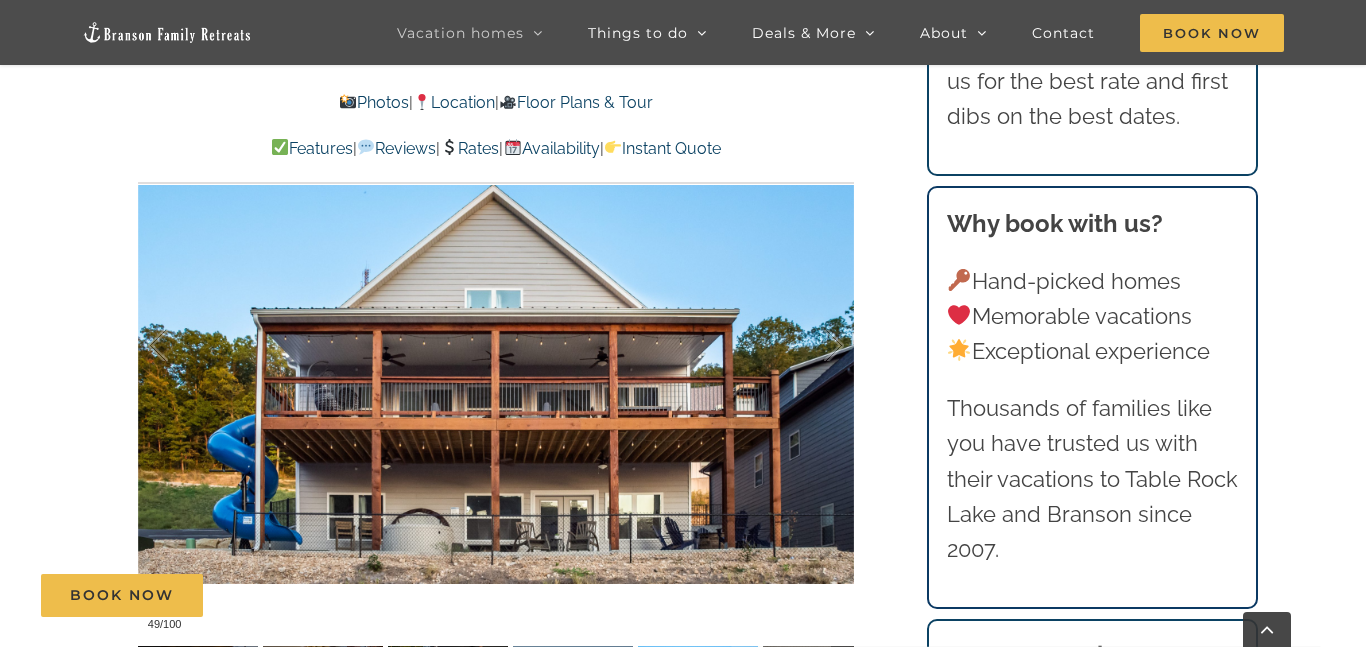 click at bounding box center (813, 346) 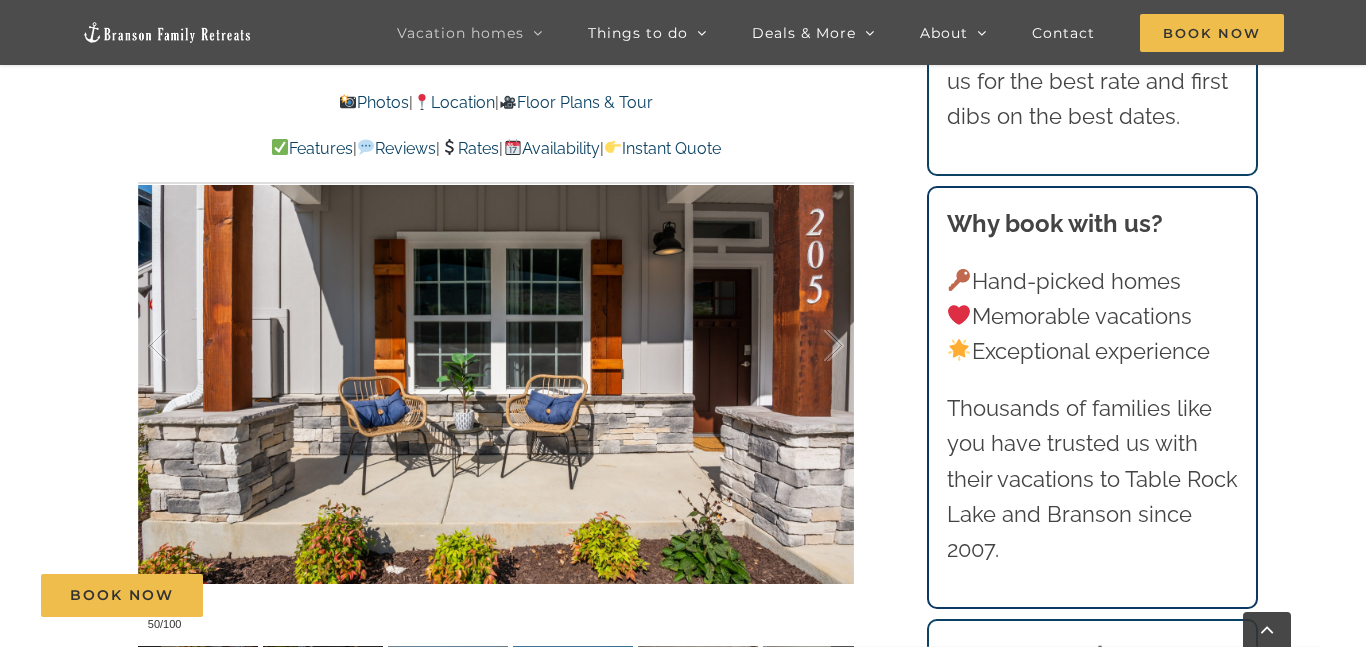 click at bounding box center (813, 346) 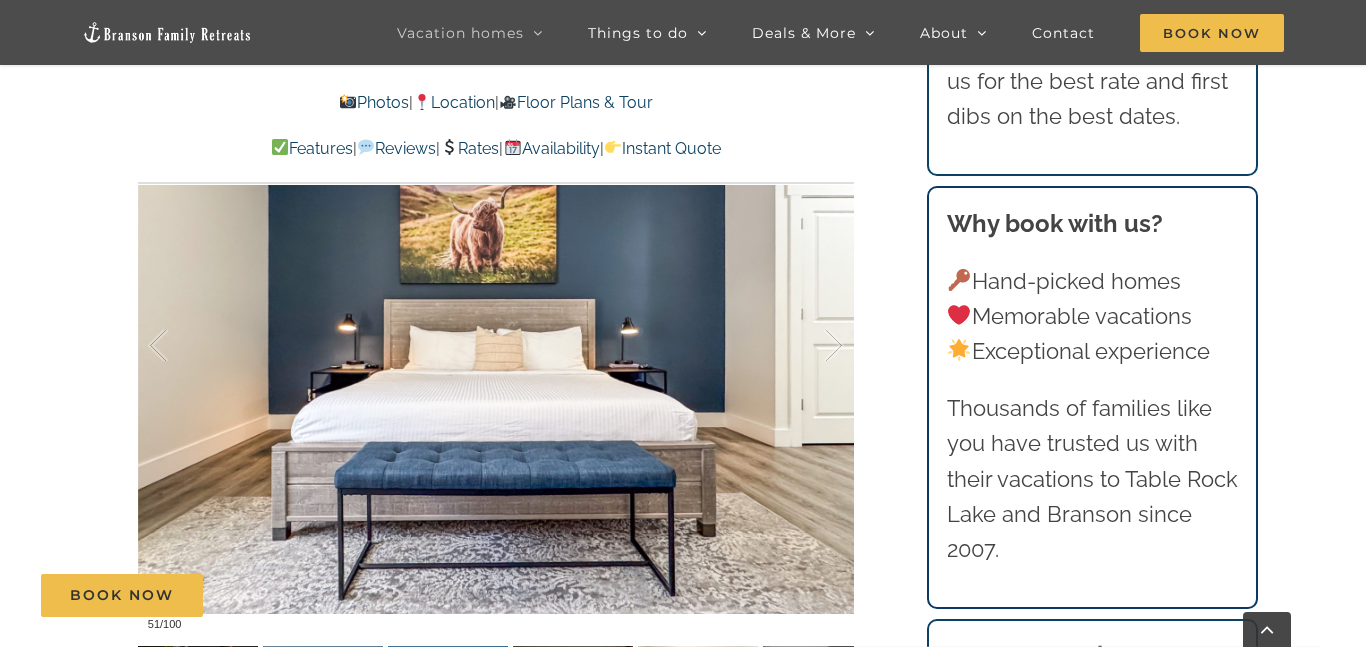 click at bounding box center [813, 346] 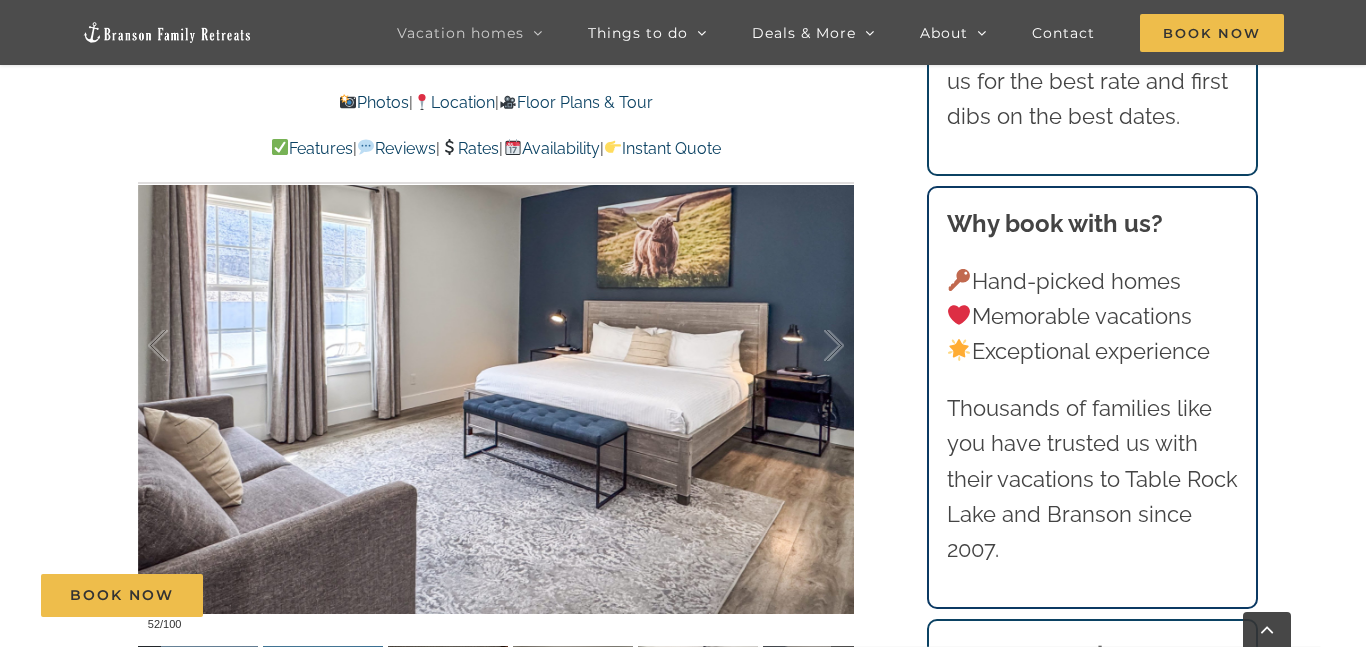 click at bounding box center (813, 346) 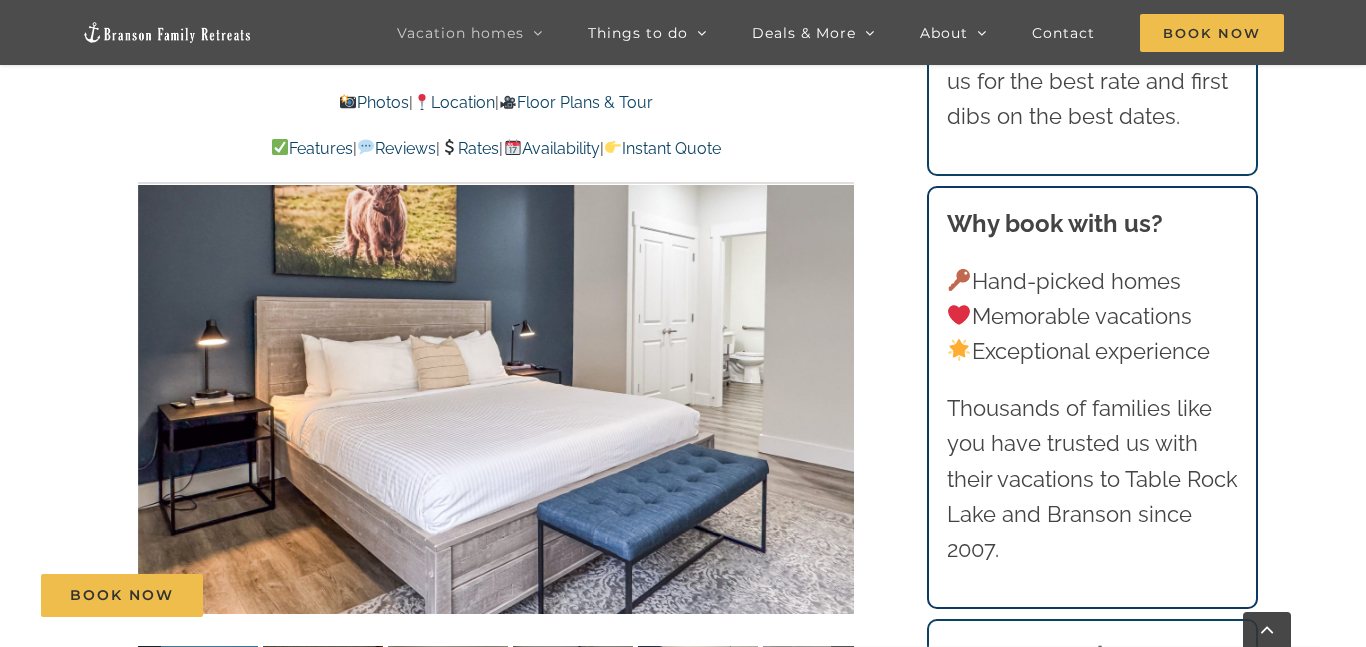 click on "53  /  100" at bounding box center (496, 345) 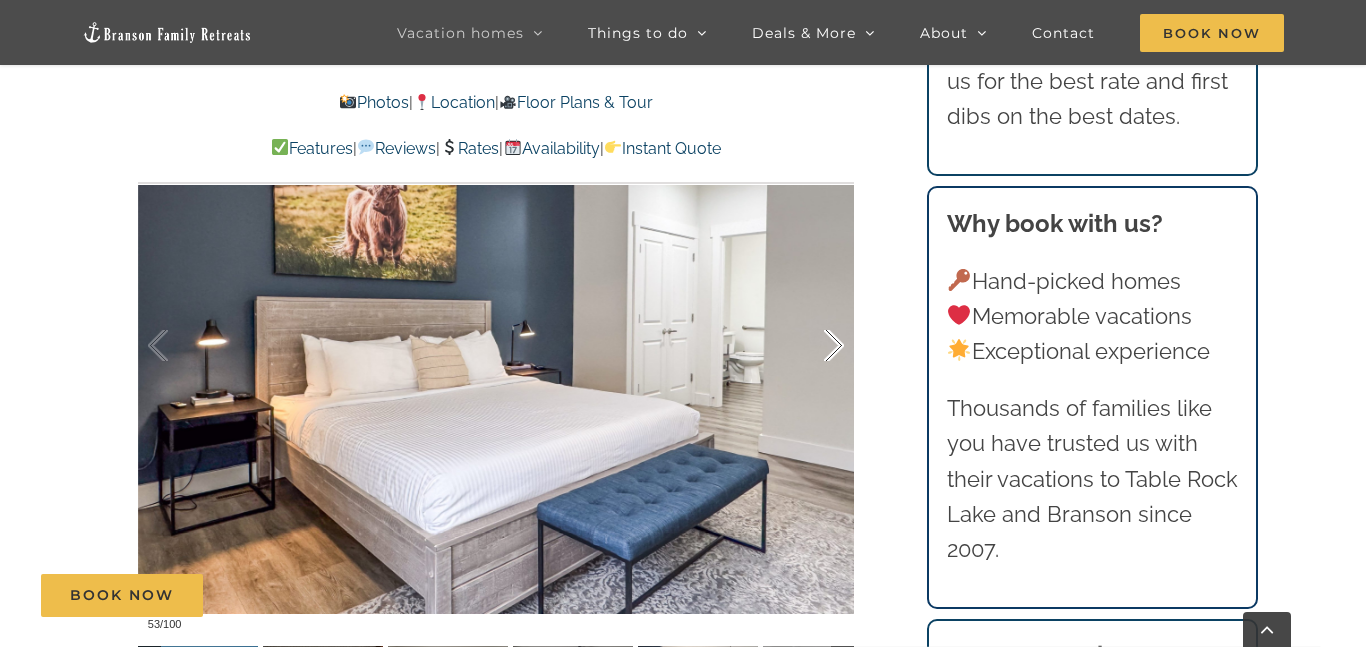 click at bounding box center [813, 346] 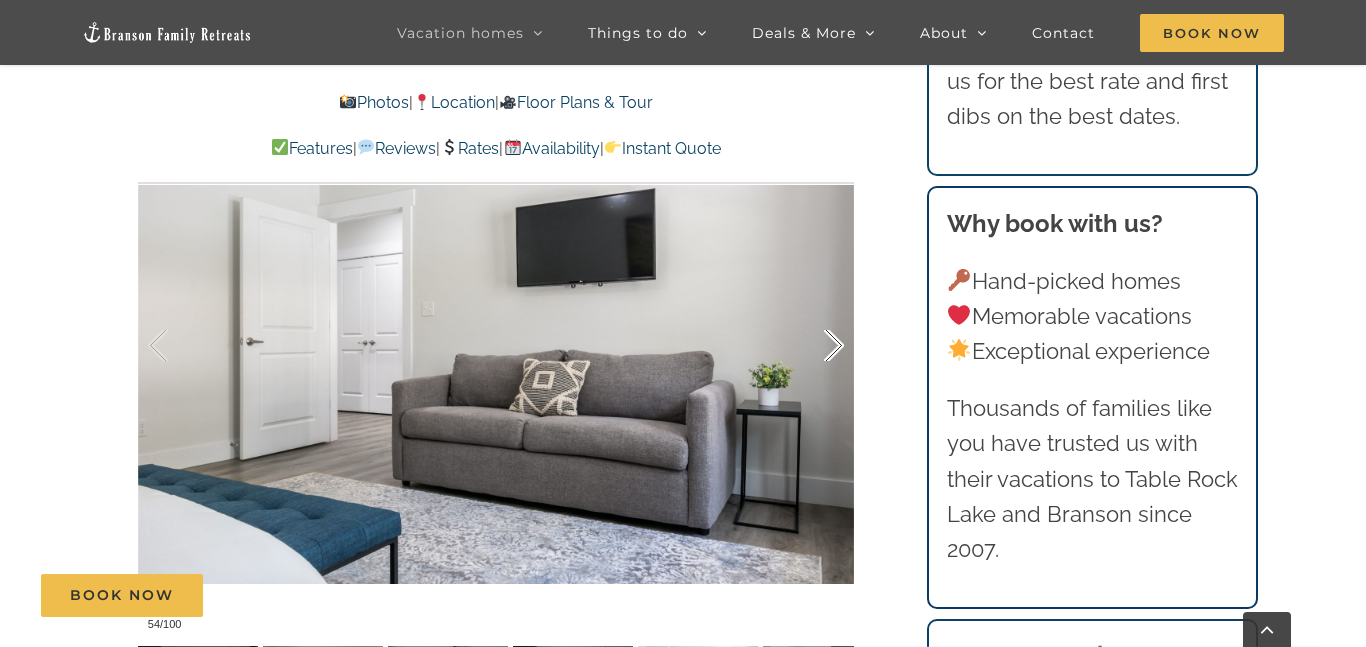click at bounding box center (813, 346) 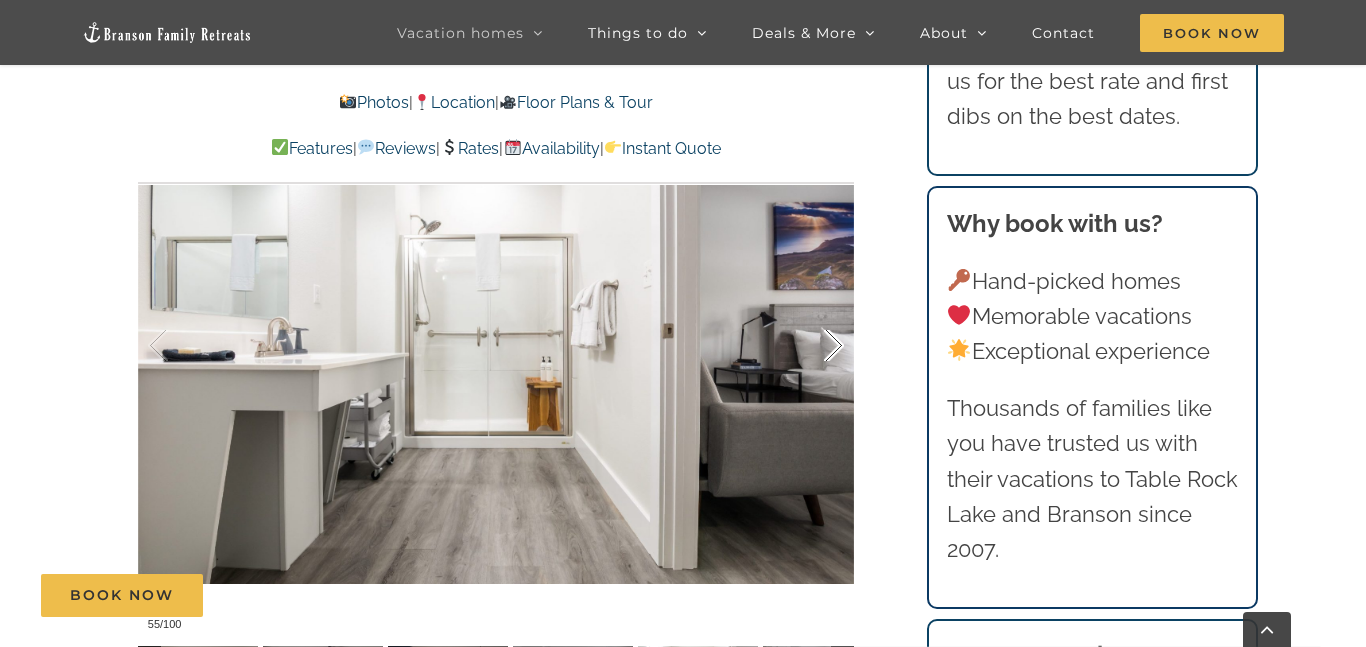 click at bounding box center [813, 346] 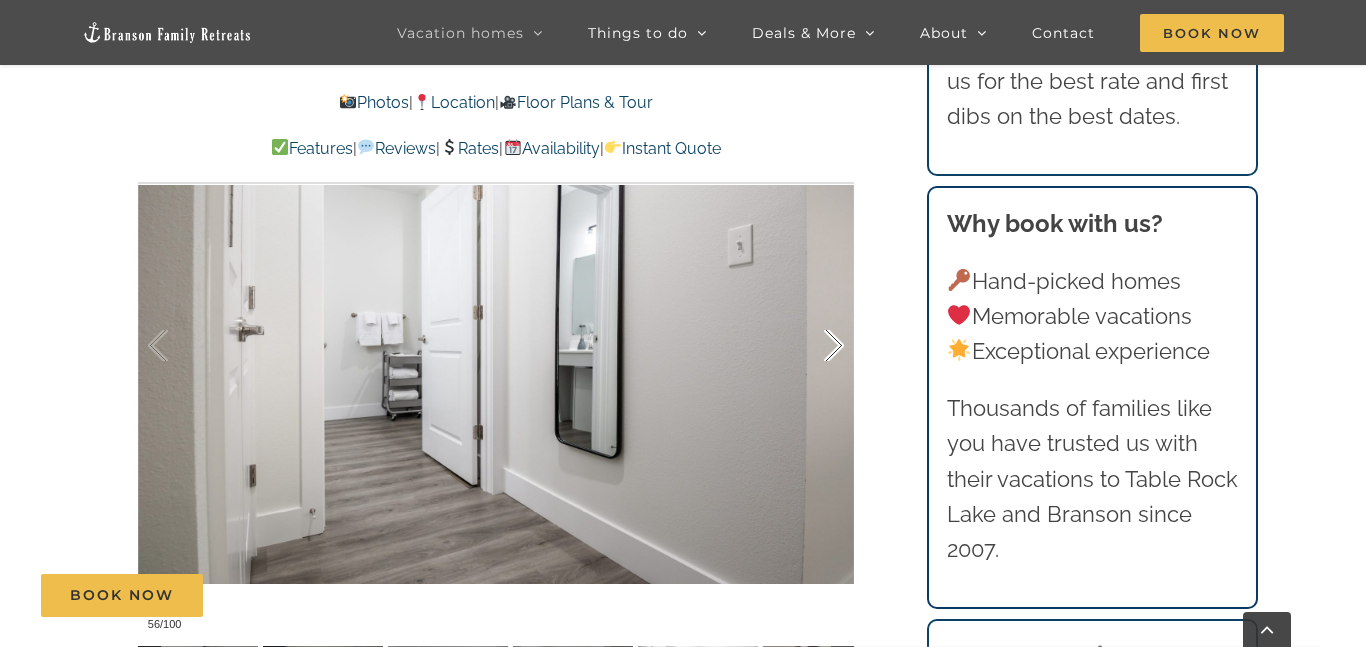 click at bounding box center (813, 346) 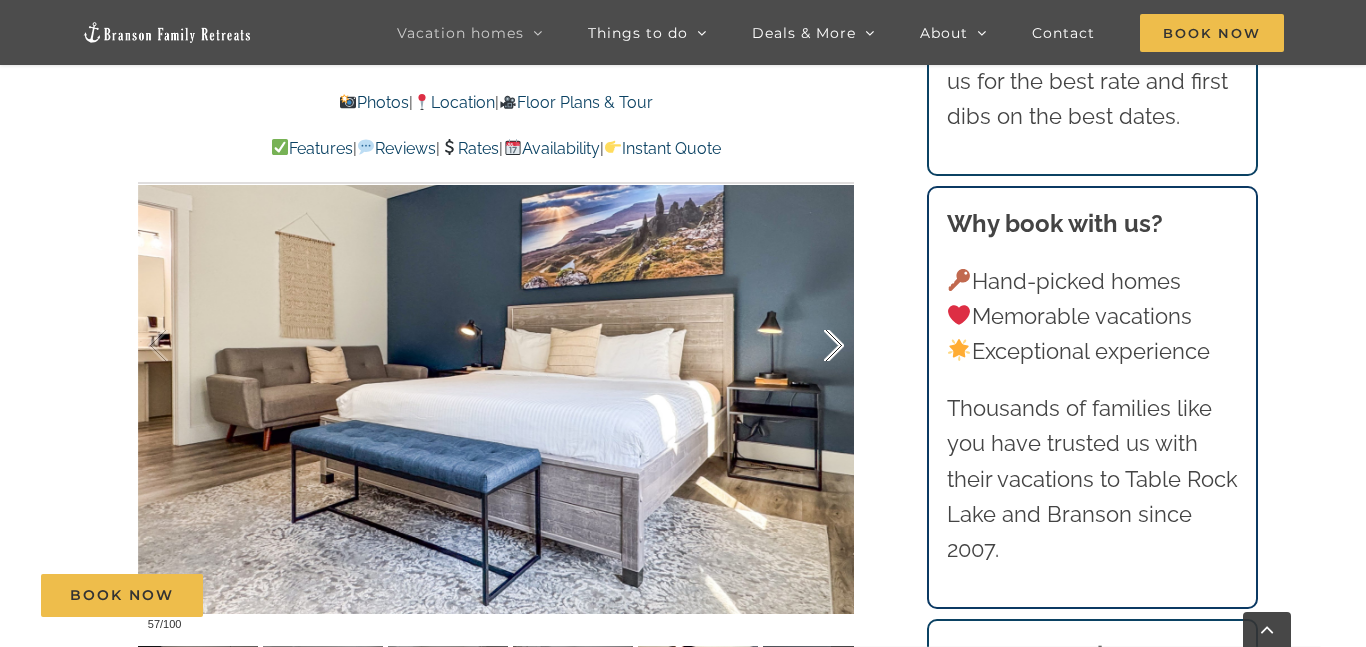click at bounding box center [813, 346] 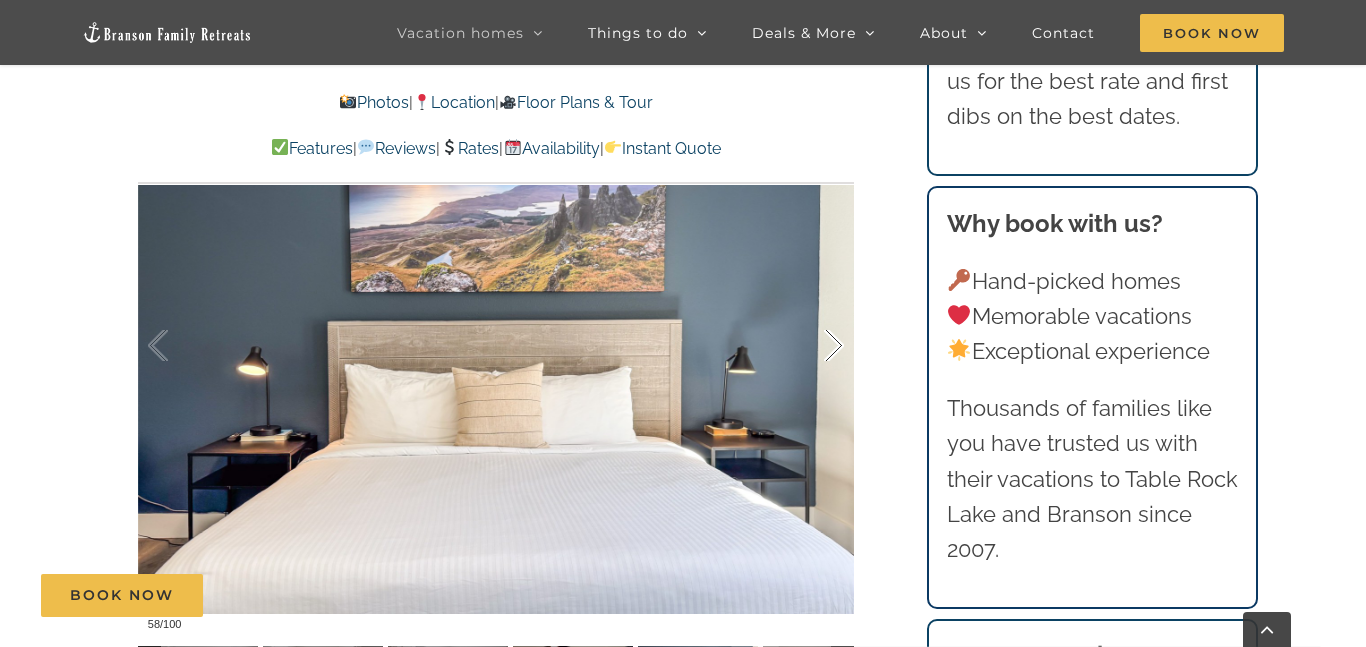click at bounding box center (813, 346) 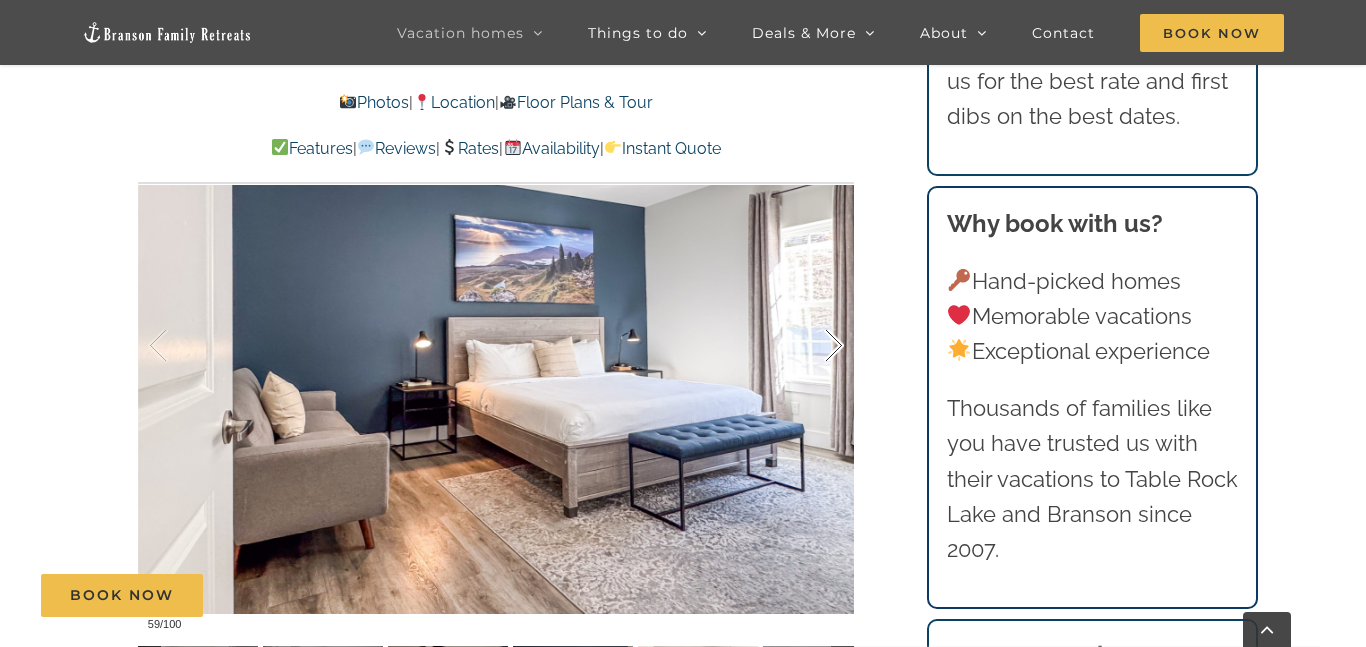 click at bounding box center (813, 346) 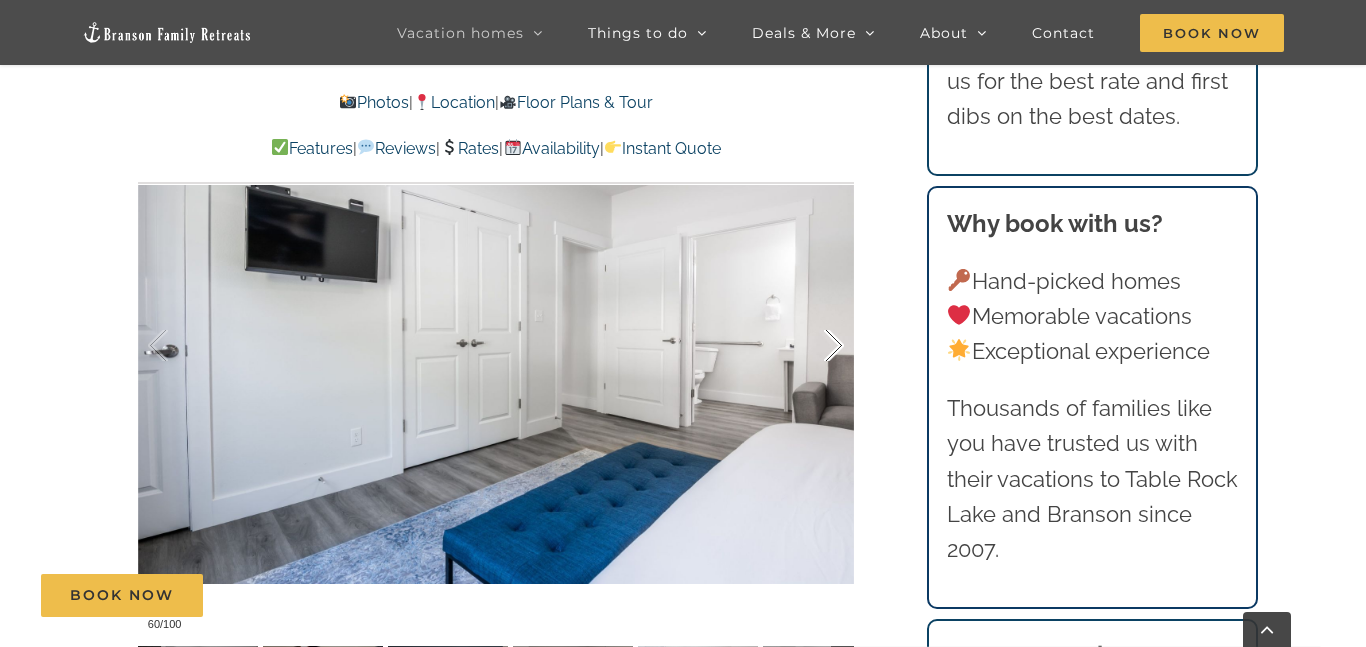 click at bounding box center [813, 346] 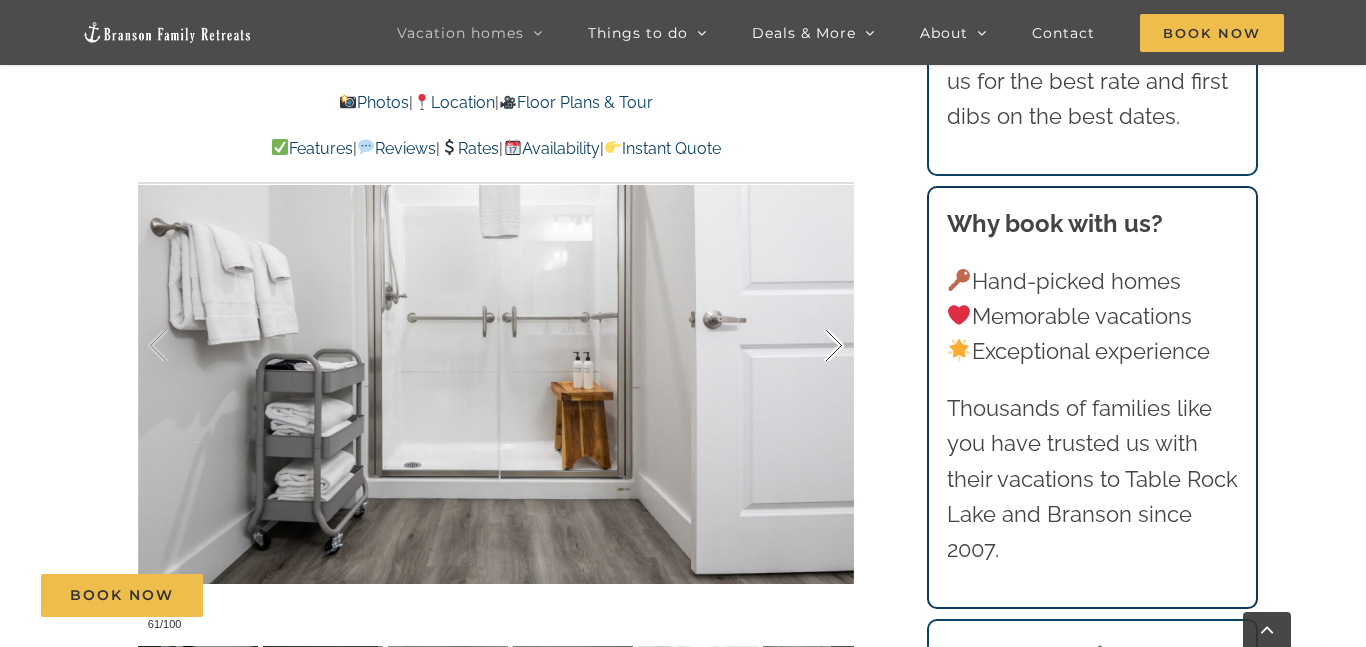 click at bounding box center [813, 346] 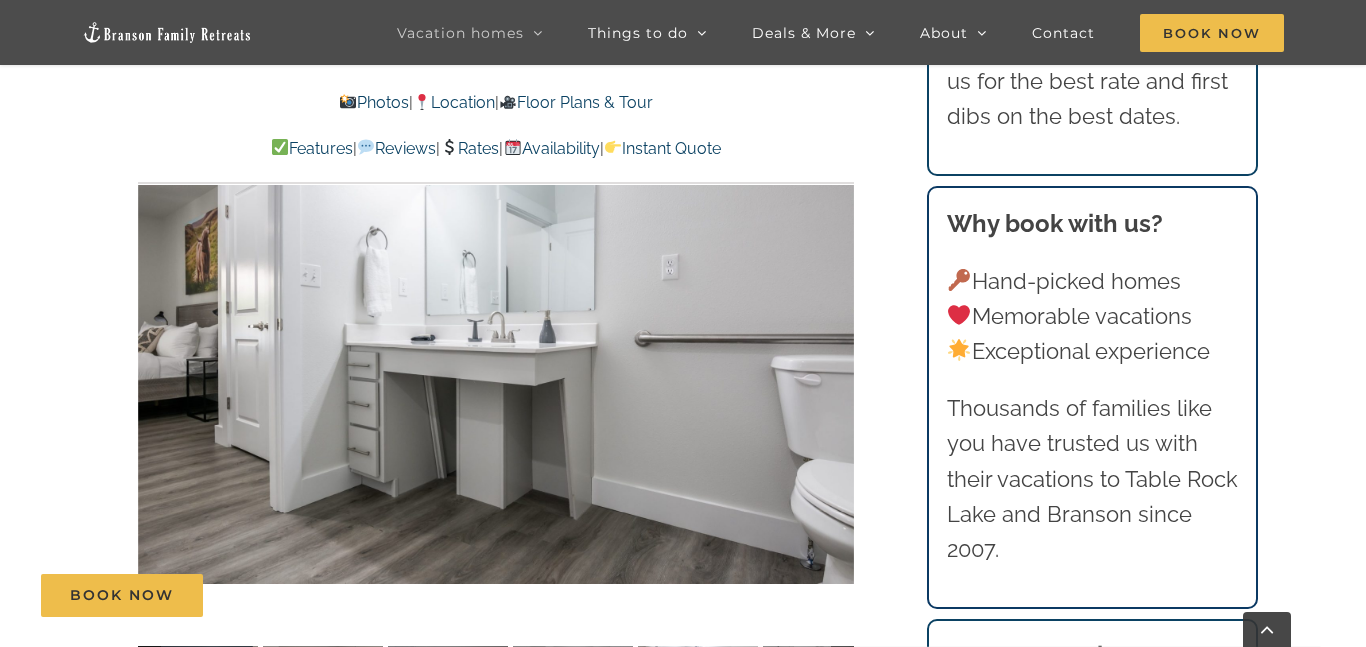 click on "62  /  100" at bounding box center (496, 345) 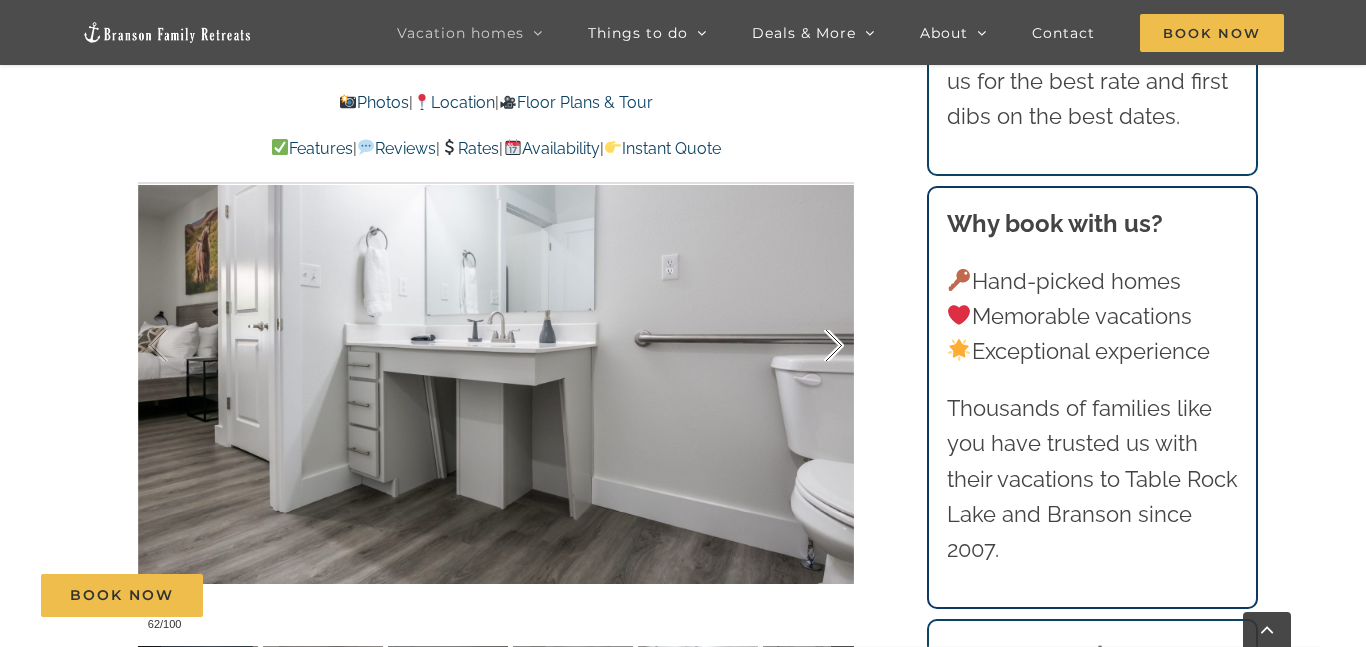 click at bounding box center [813, 346] 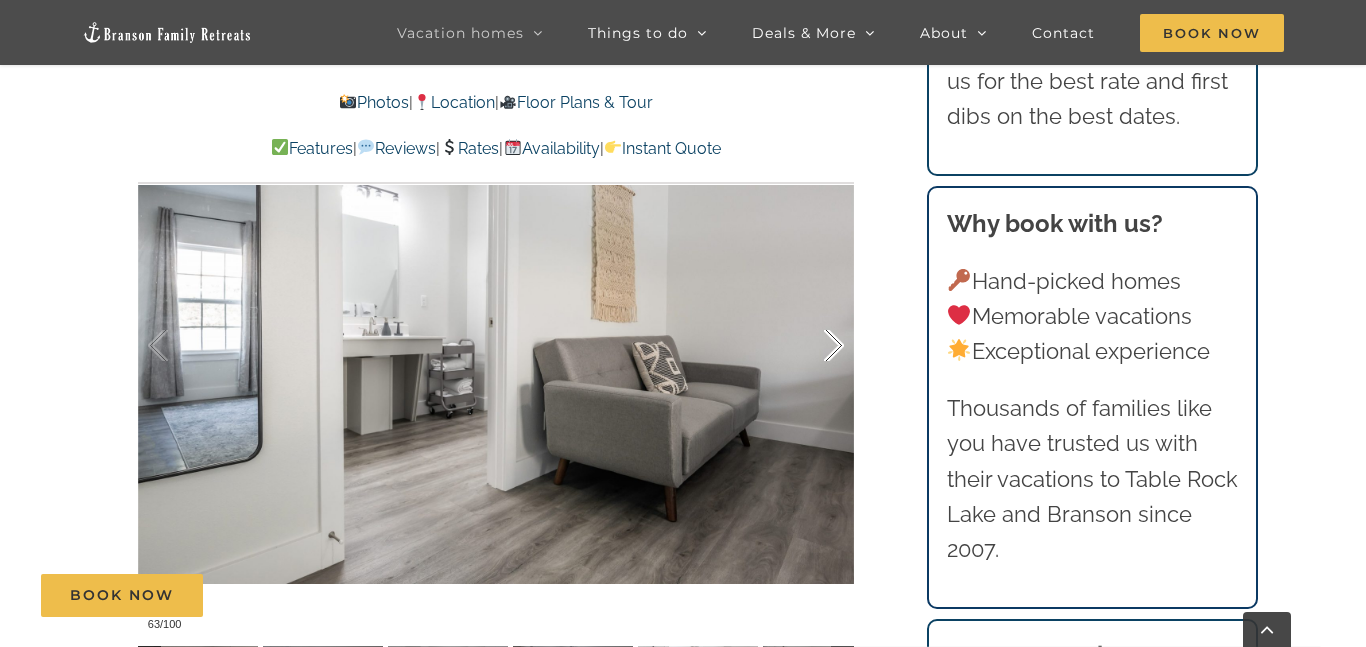 click at bounding box center (813, 346) 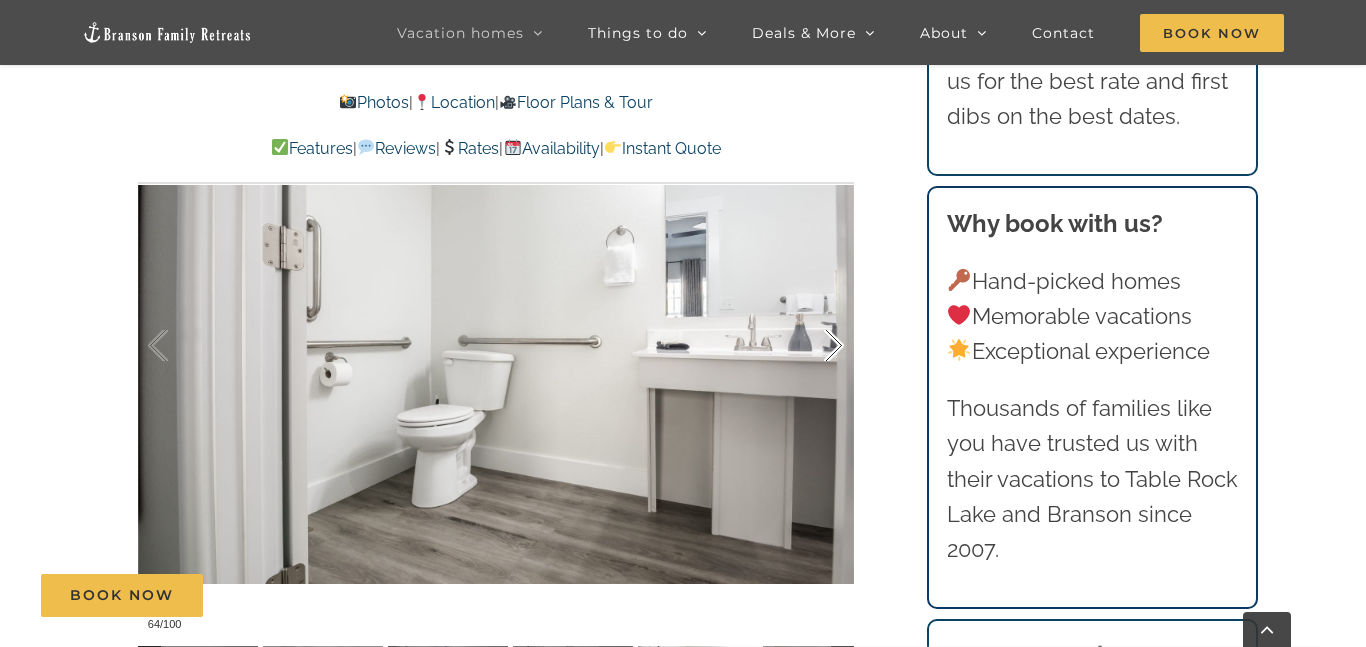 click at bounding box center (813, 346) 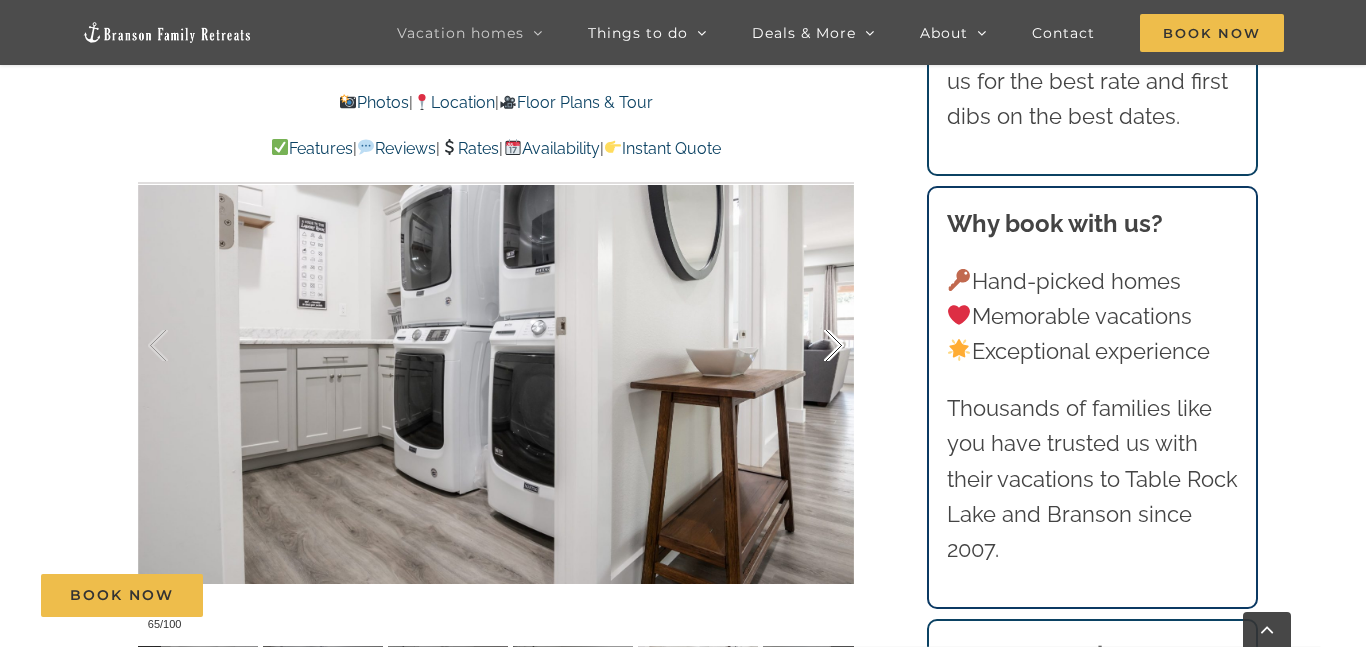 click at bounding box center [813, 346] 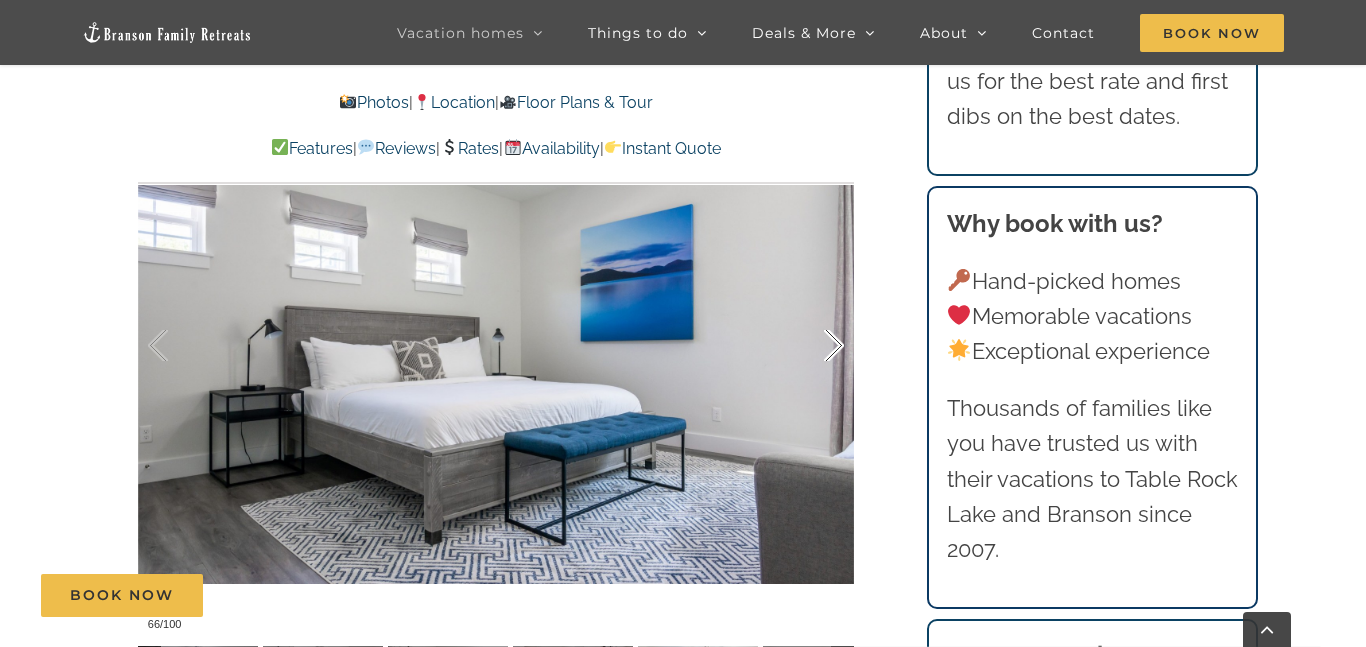 click at bounding box center (813, 346) 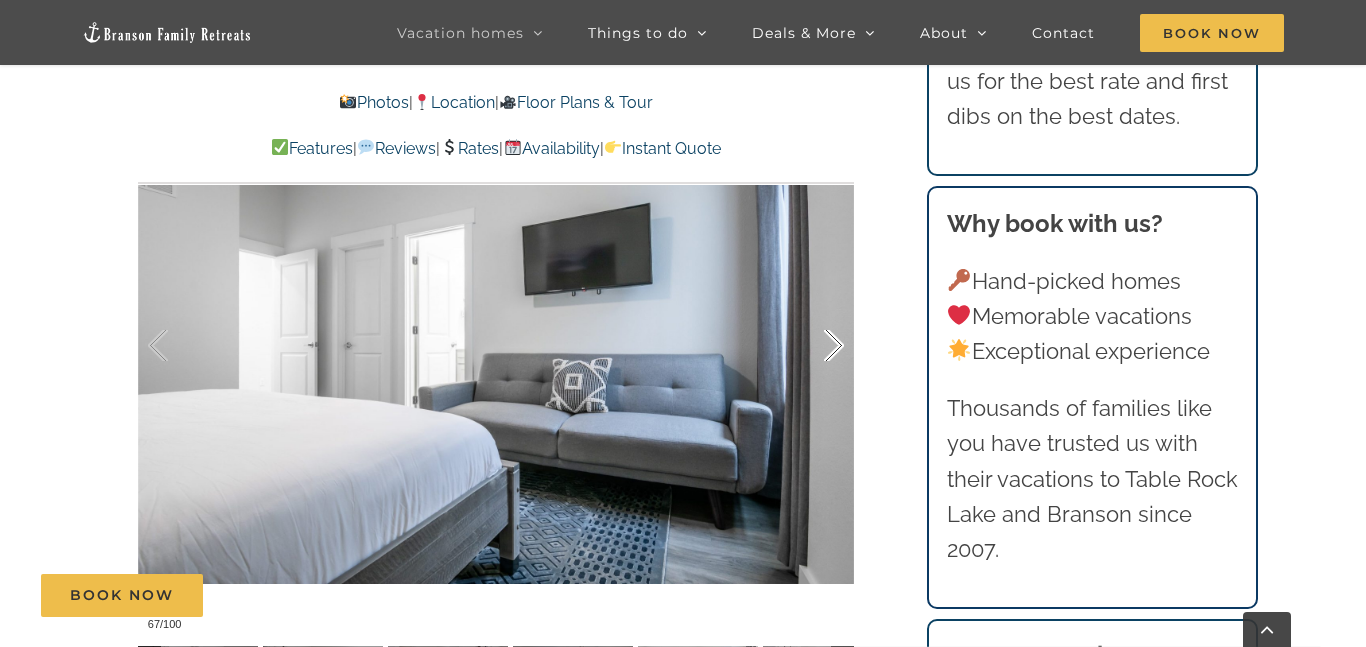 click at bounding box center [813, 346] 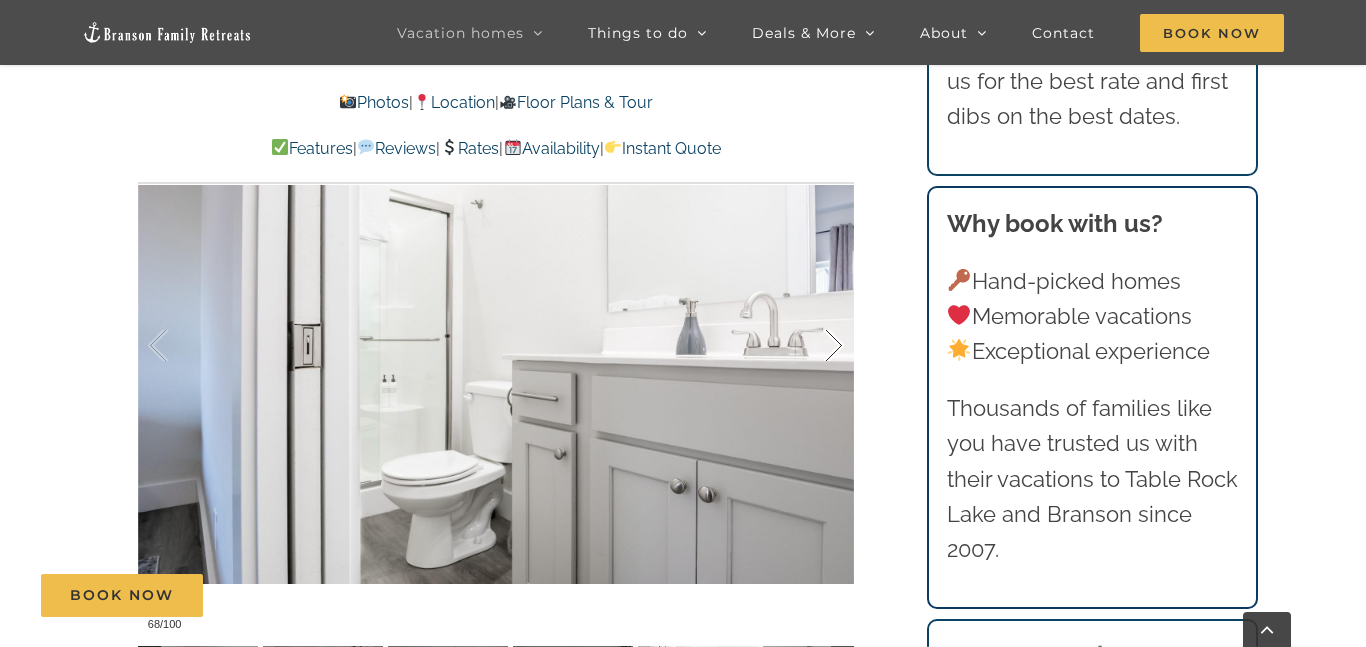 click at bounding box center [813, 346] 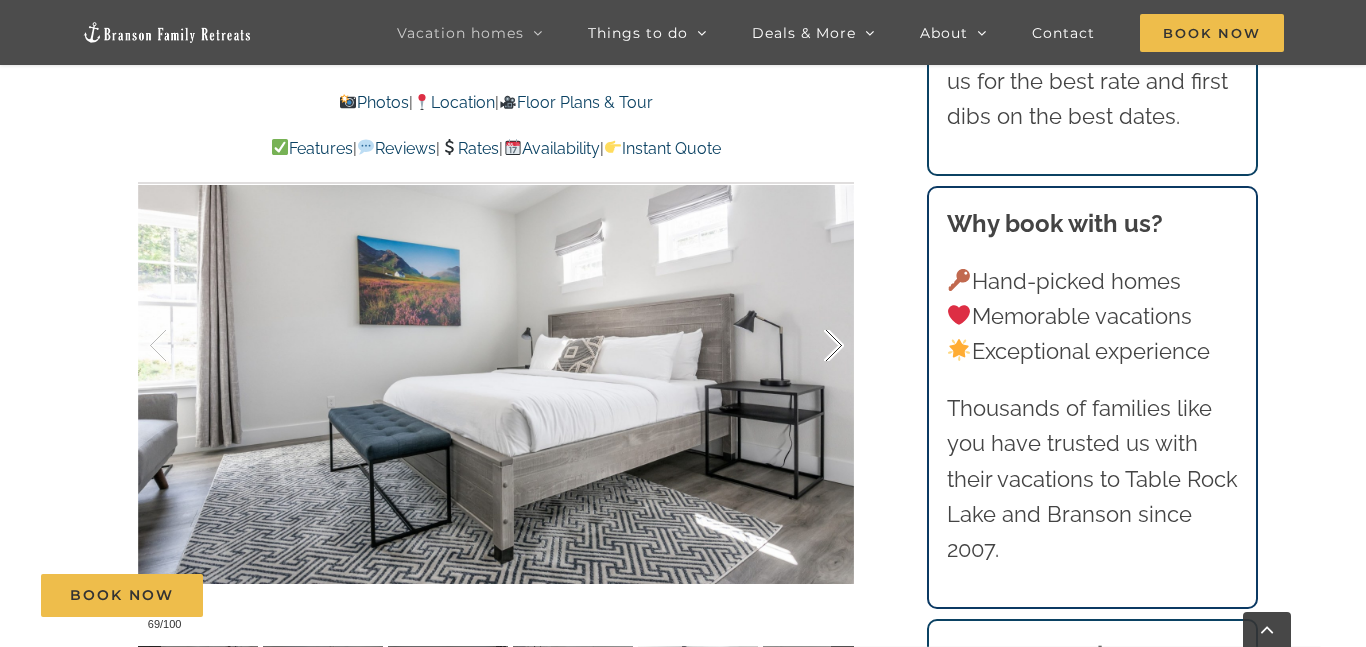 click at bounding box center [813, 346] 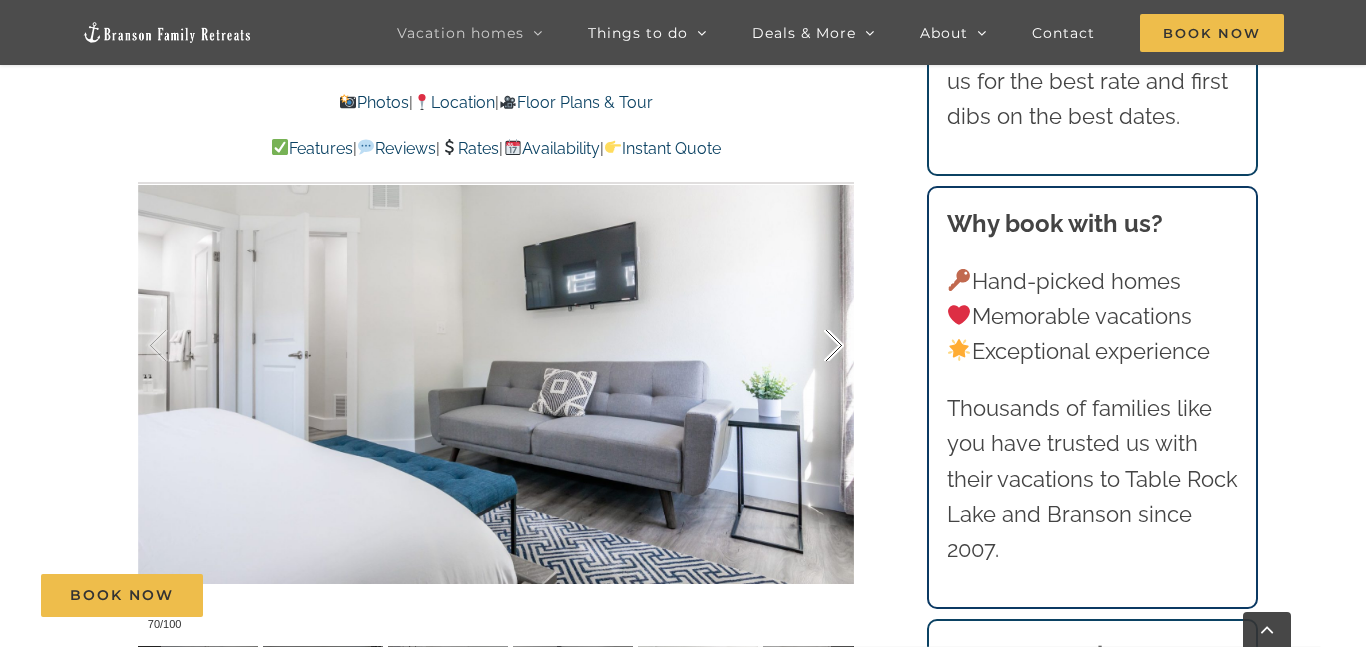click at bounding box center (813, 346) 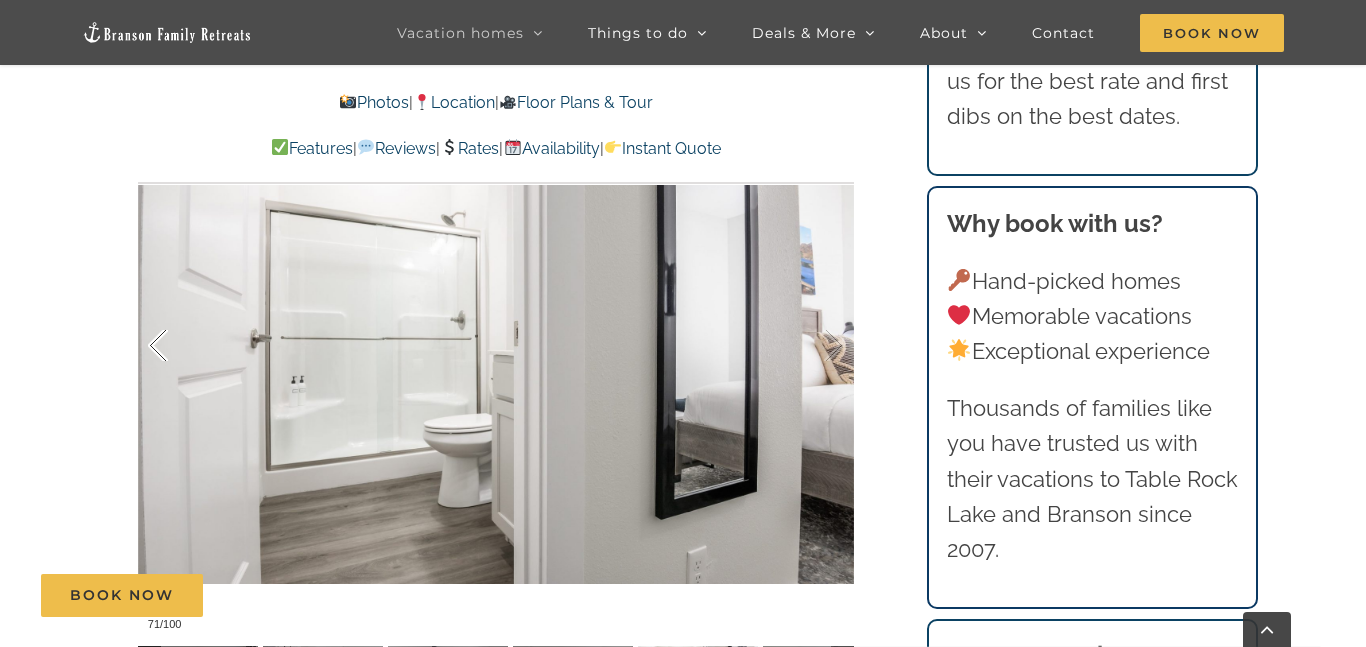 click at bounding box center (179, 346) 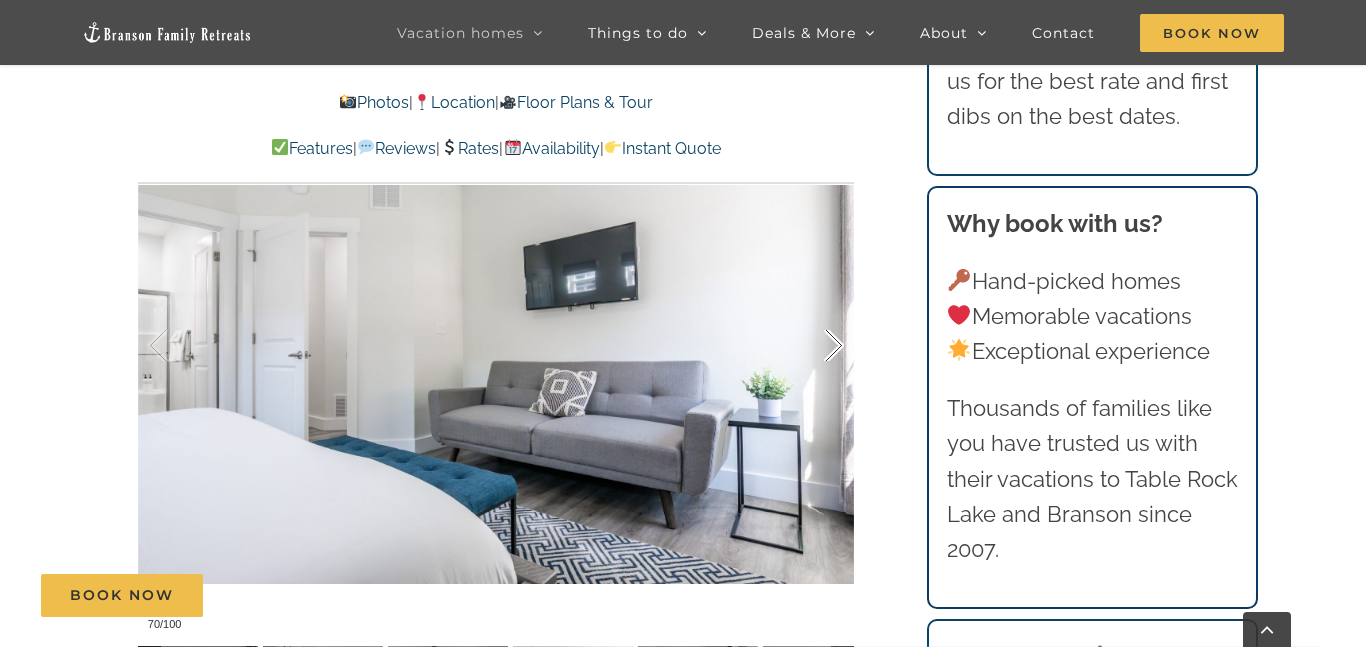 click at bounding box center [813, 346] 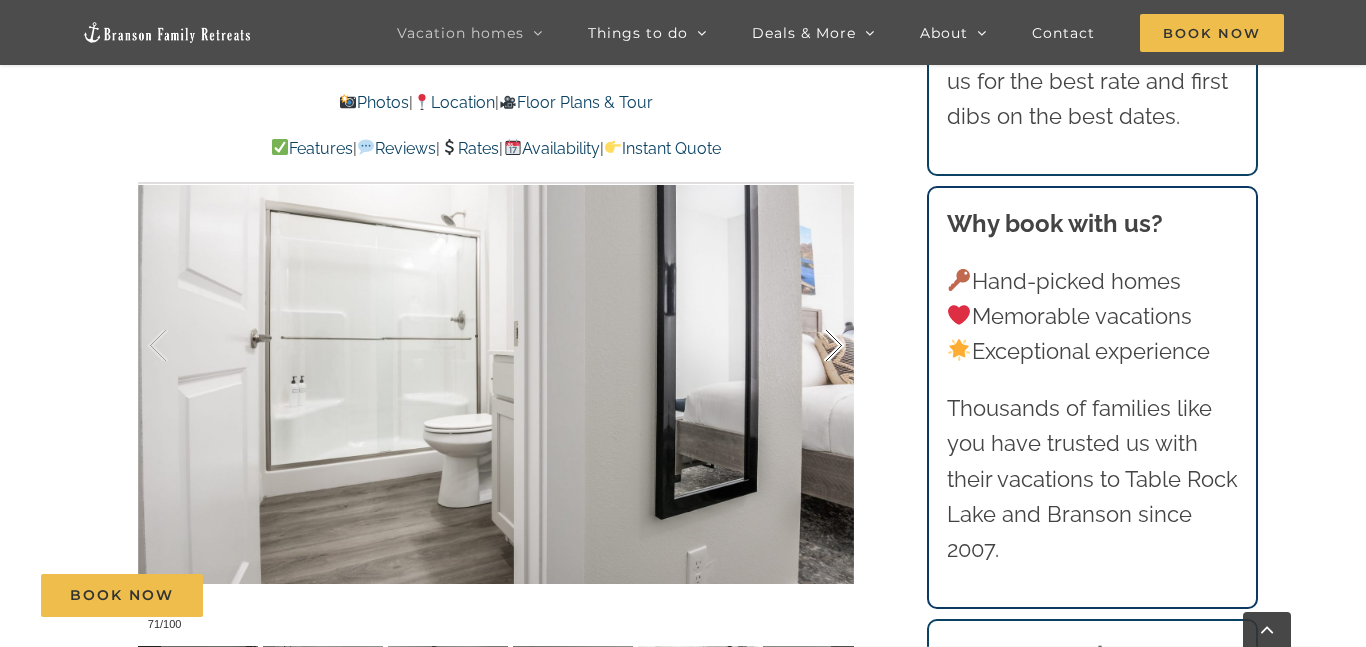 click at bounding box center (813, 346) 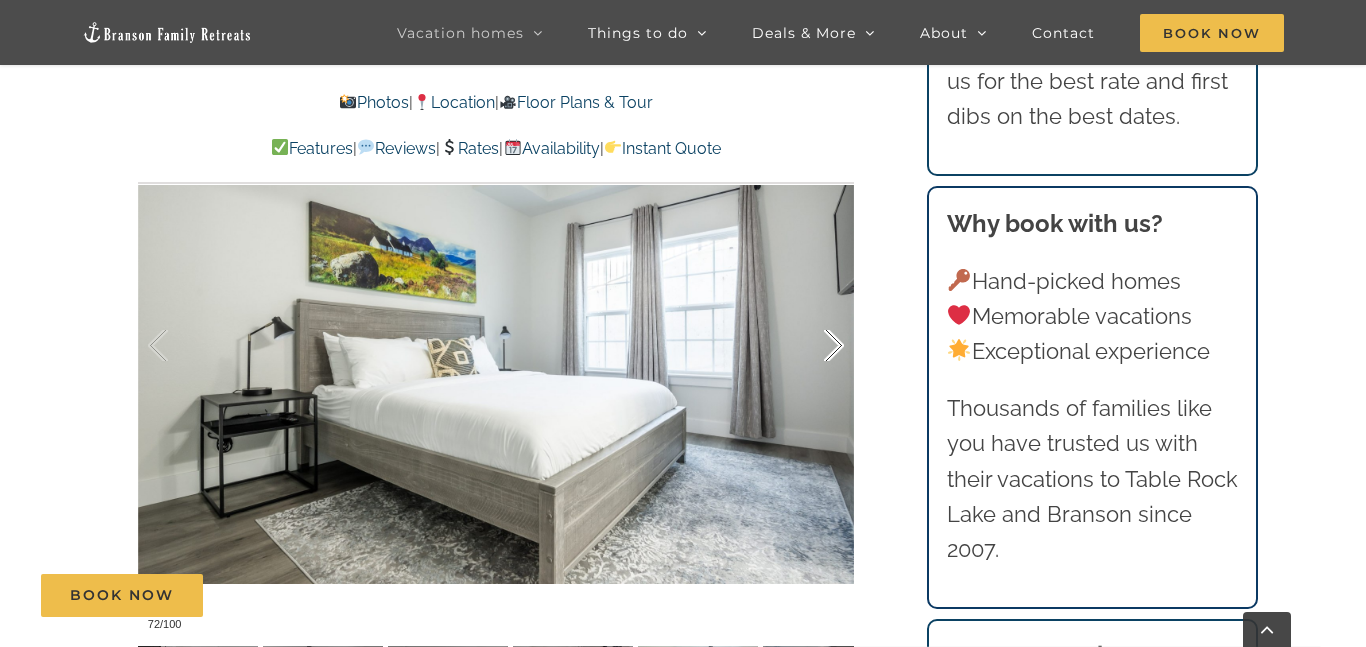 click at bounding box center [813, 346] 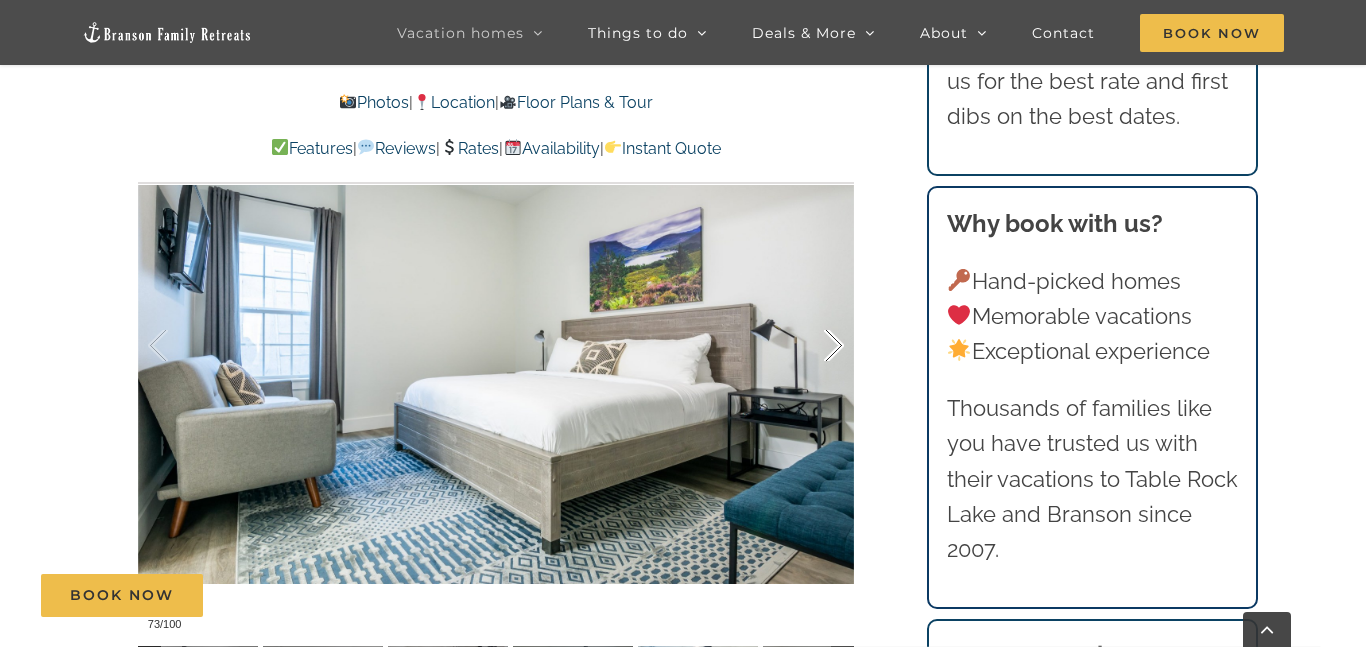 click at bounding box center [813, 346] 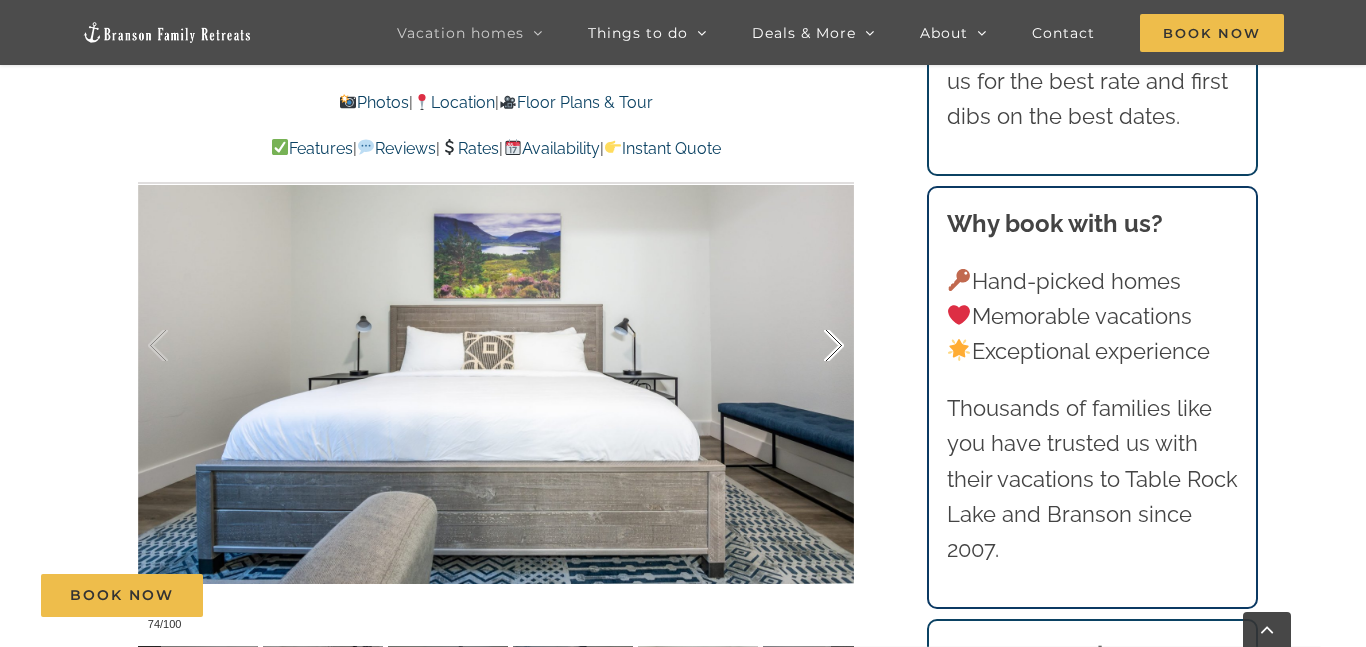click at bounding box center (813, 346) 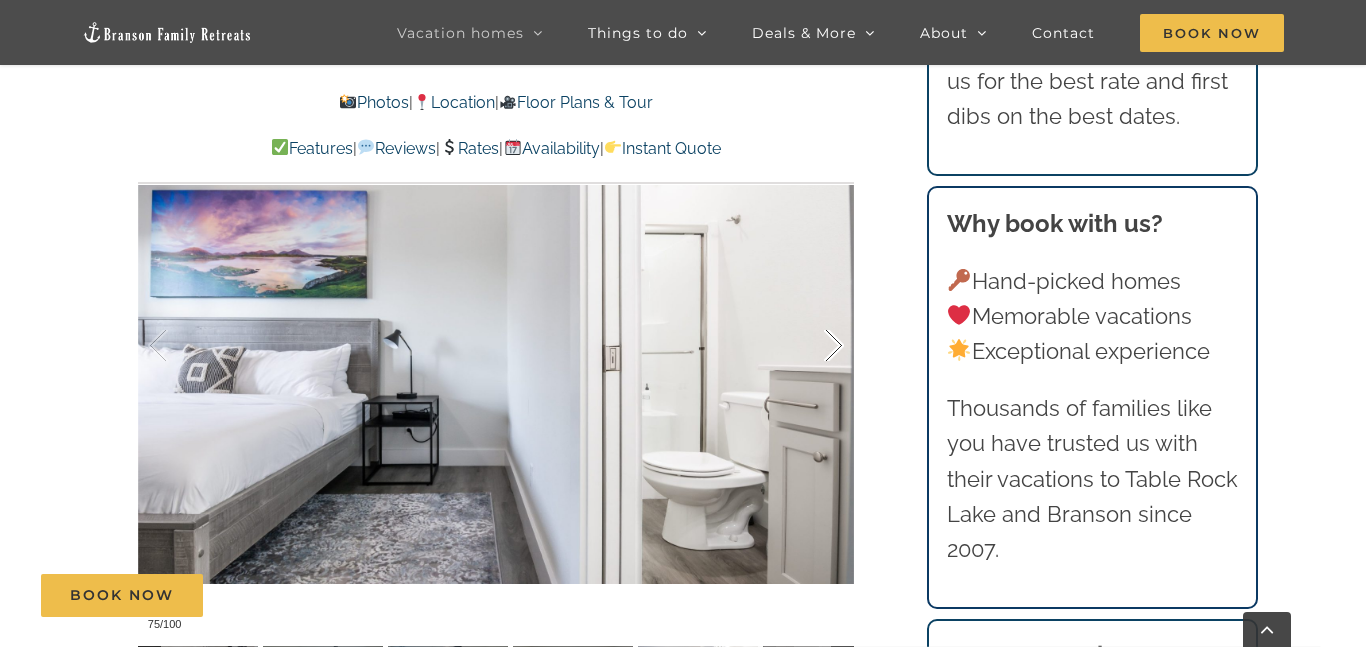 click at bounding box center [813, 346] 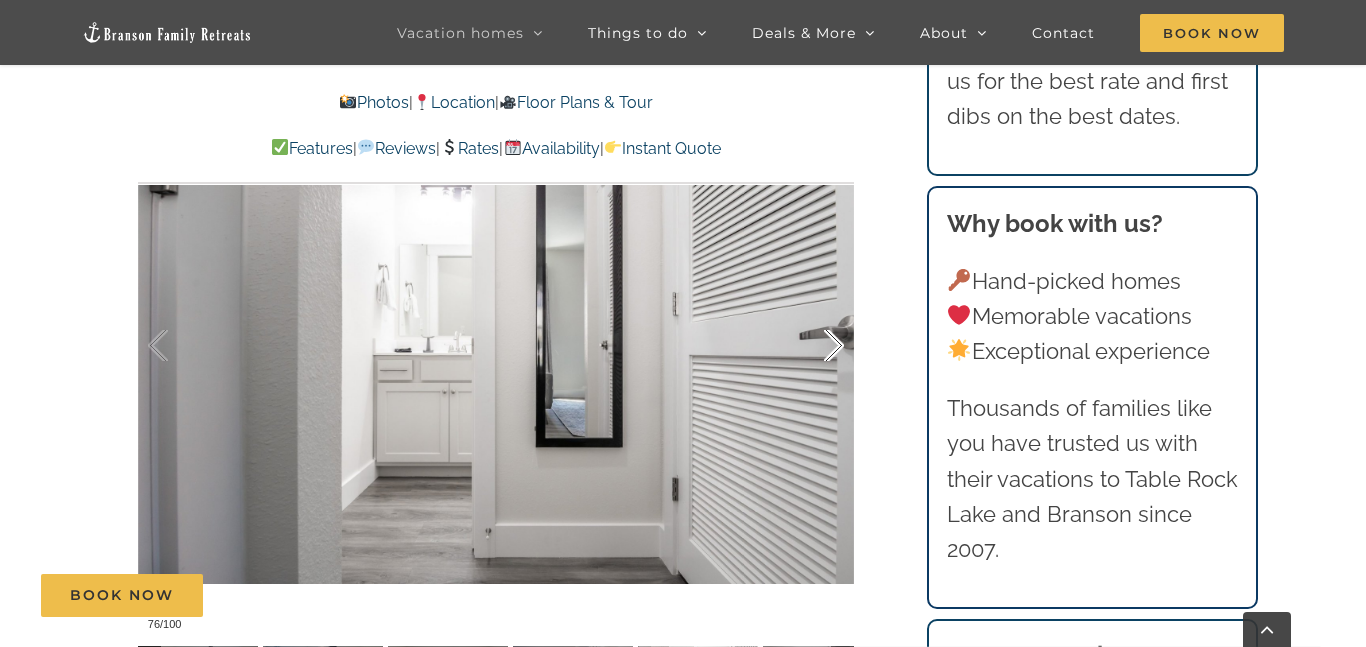 click at bounding box center [813, 346] 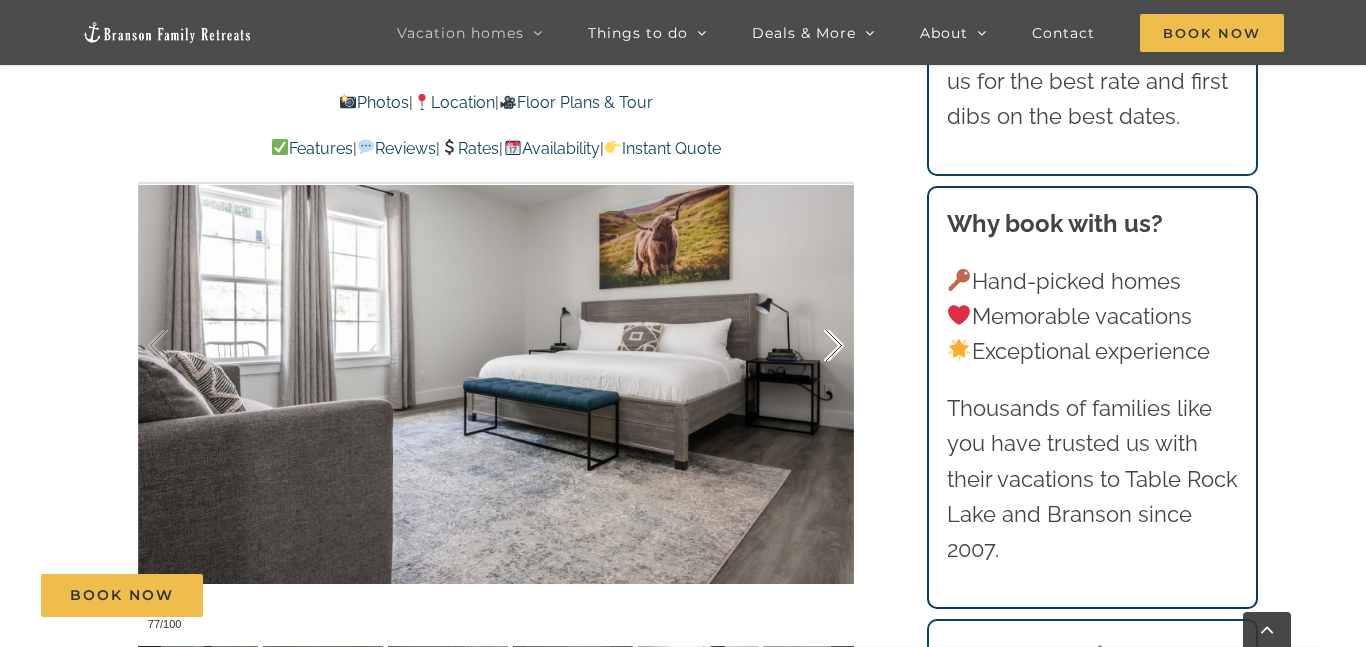 click at bounding box center [813, 346] 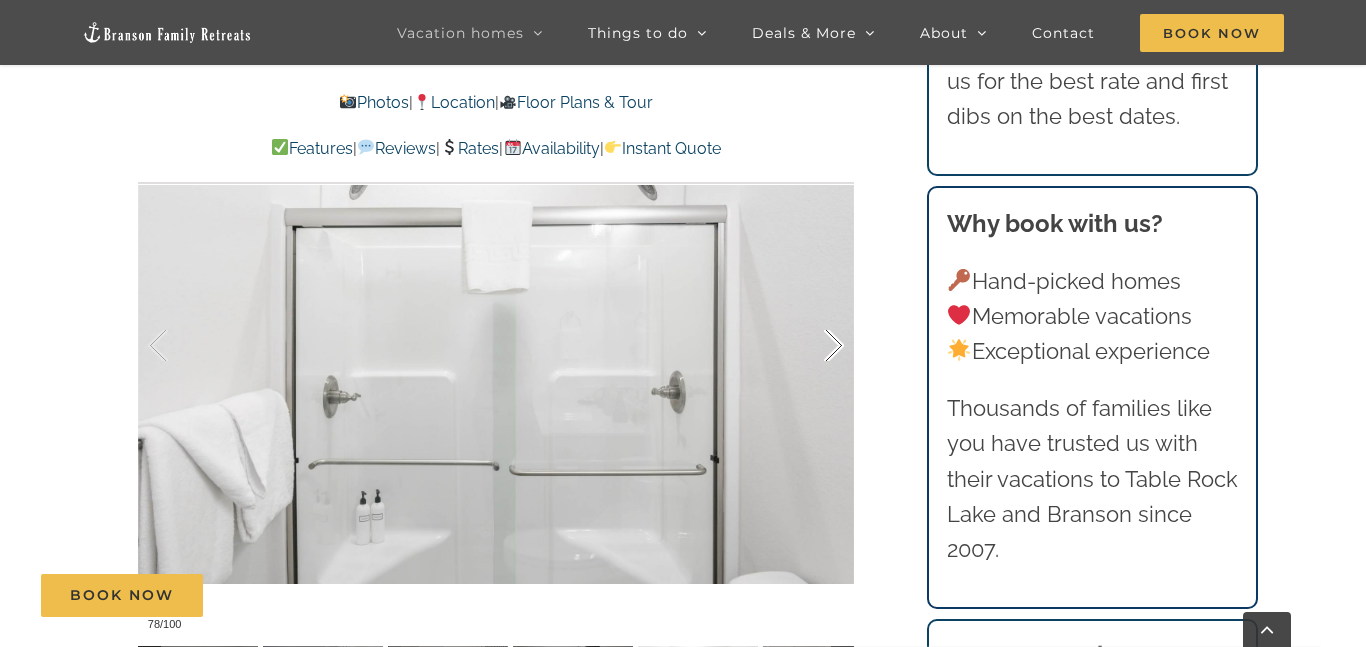 click at bounding box center [813, 346] 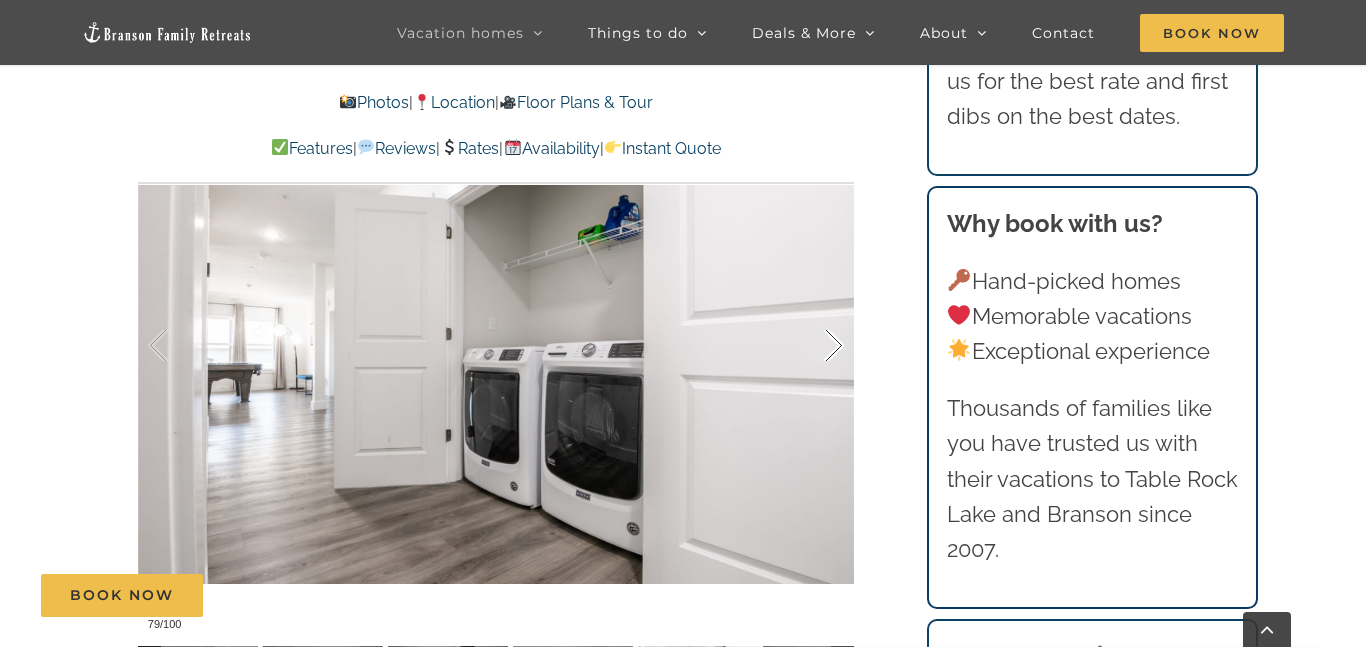 click at bounding box center (813, 346) 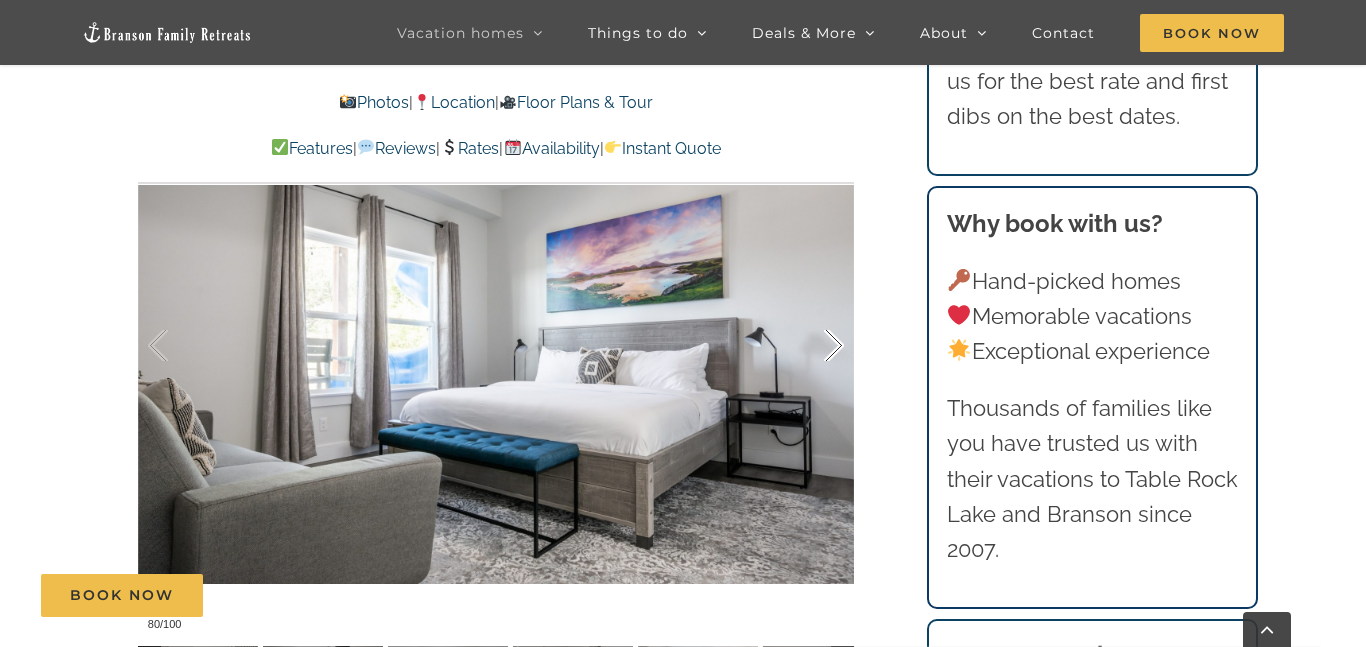 click at bounding box center (813, 346) 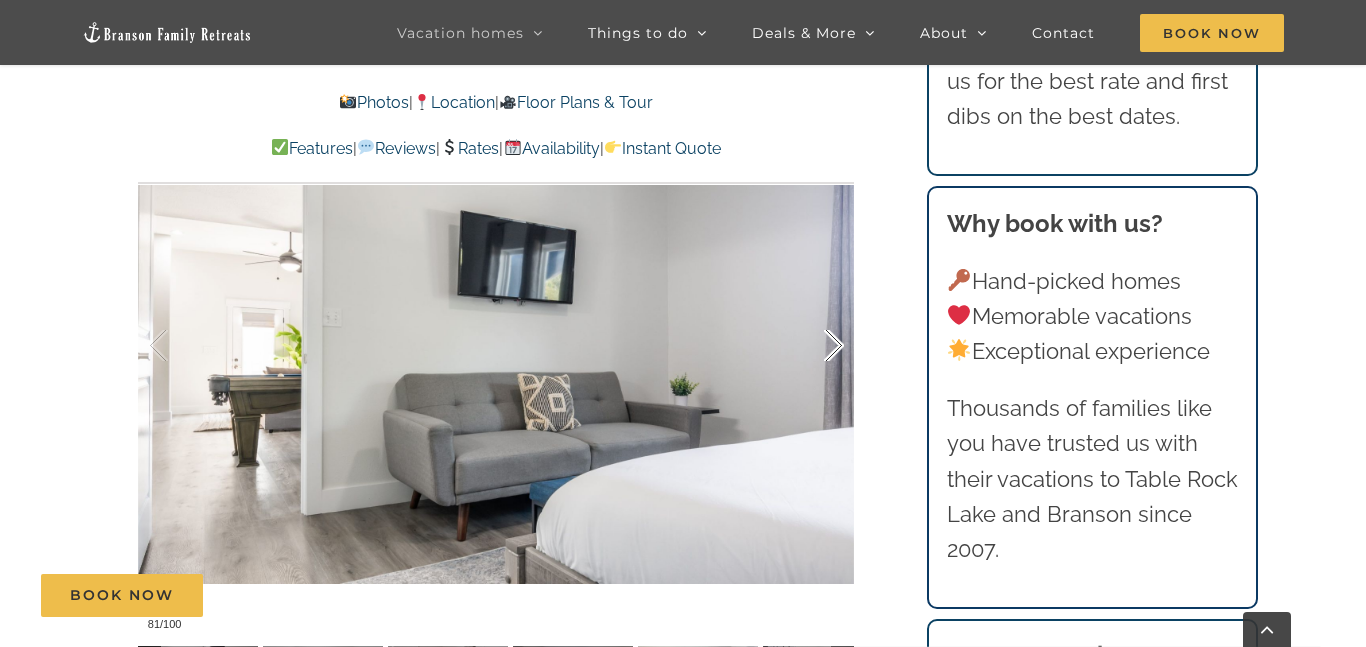 click at bounding box center [813, 346] 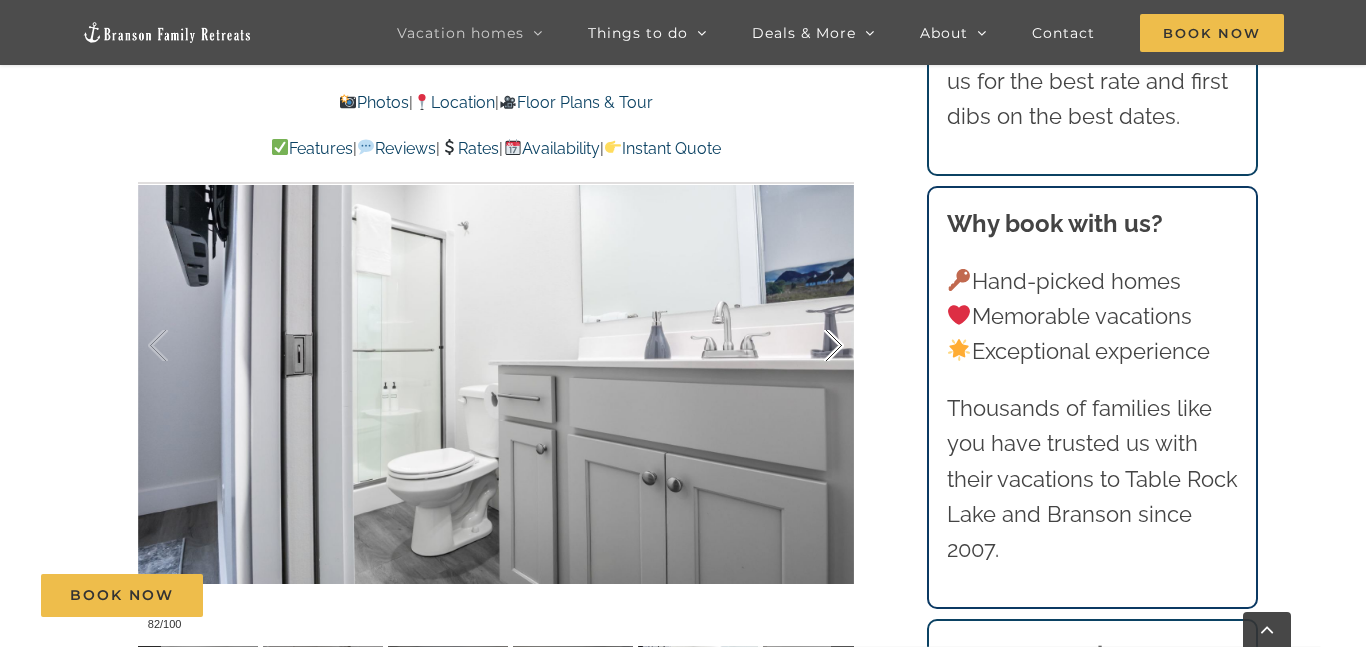 click at bounding box center (813, 346) 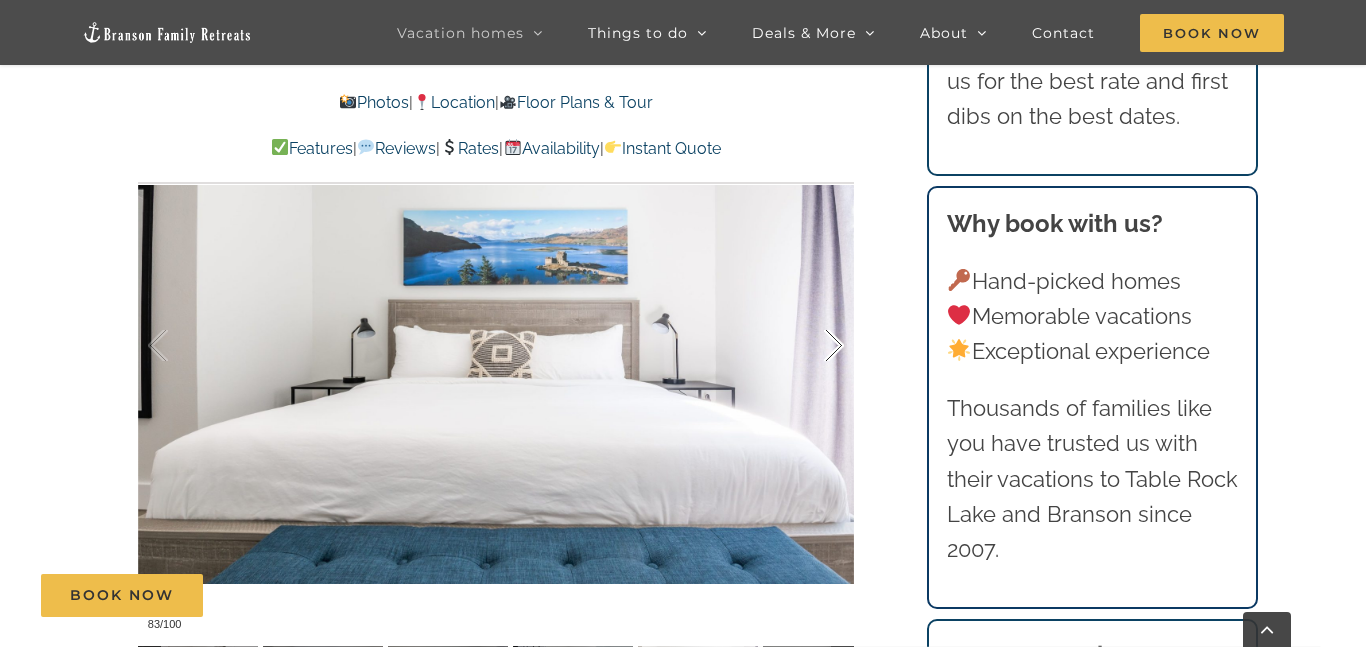 click at bounding box center [813, 346] 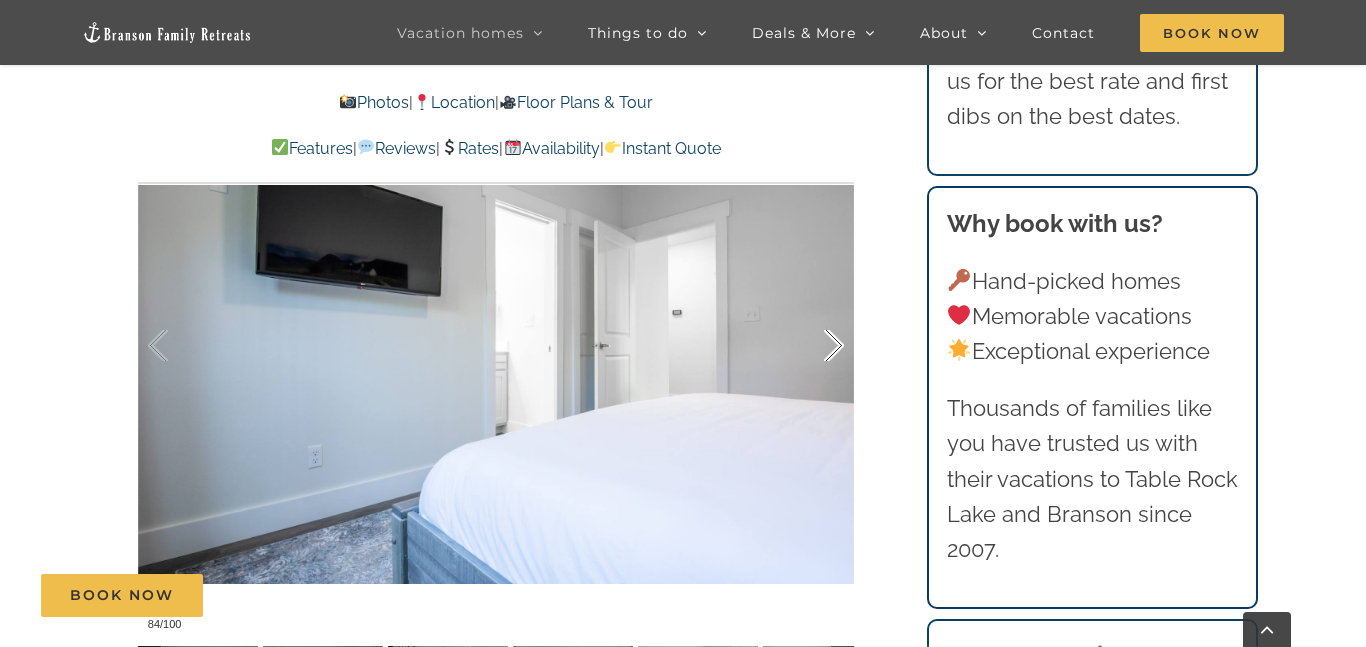 click at bounding box center (813, 346) 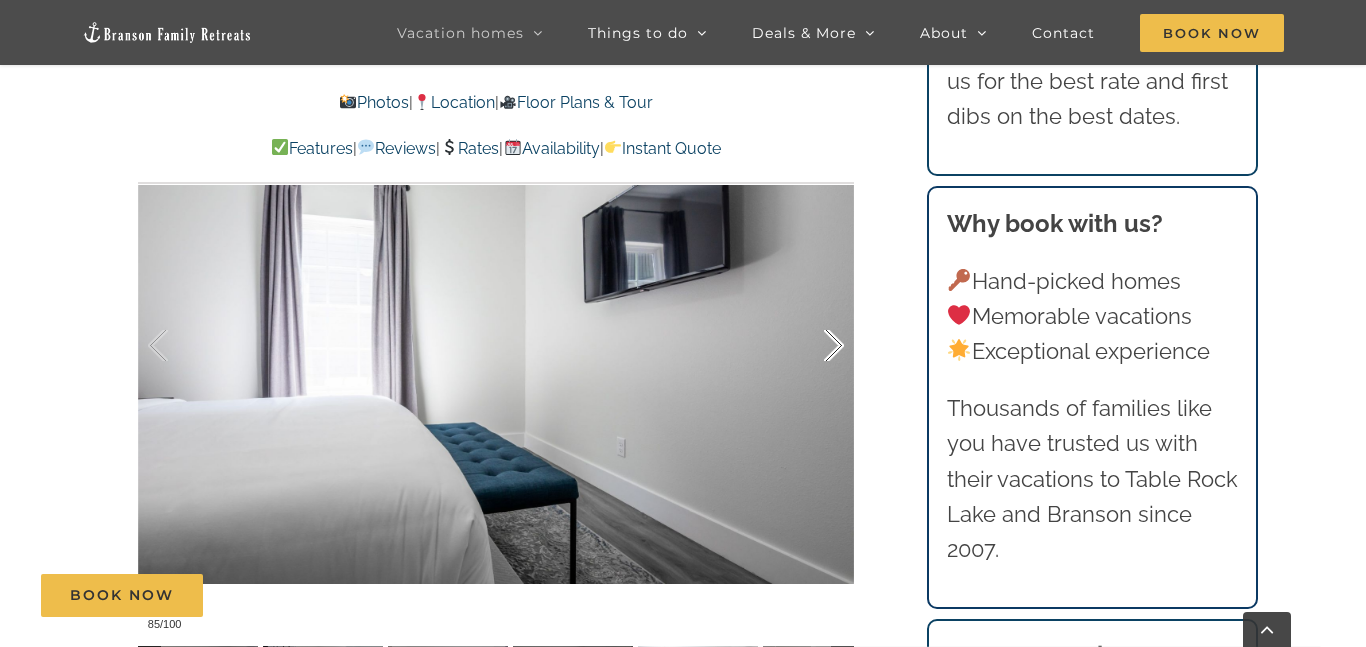 click at bounding box center [813, 346] 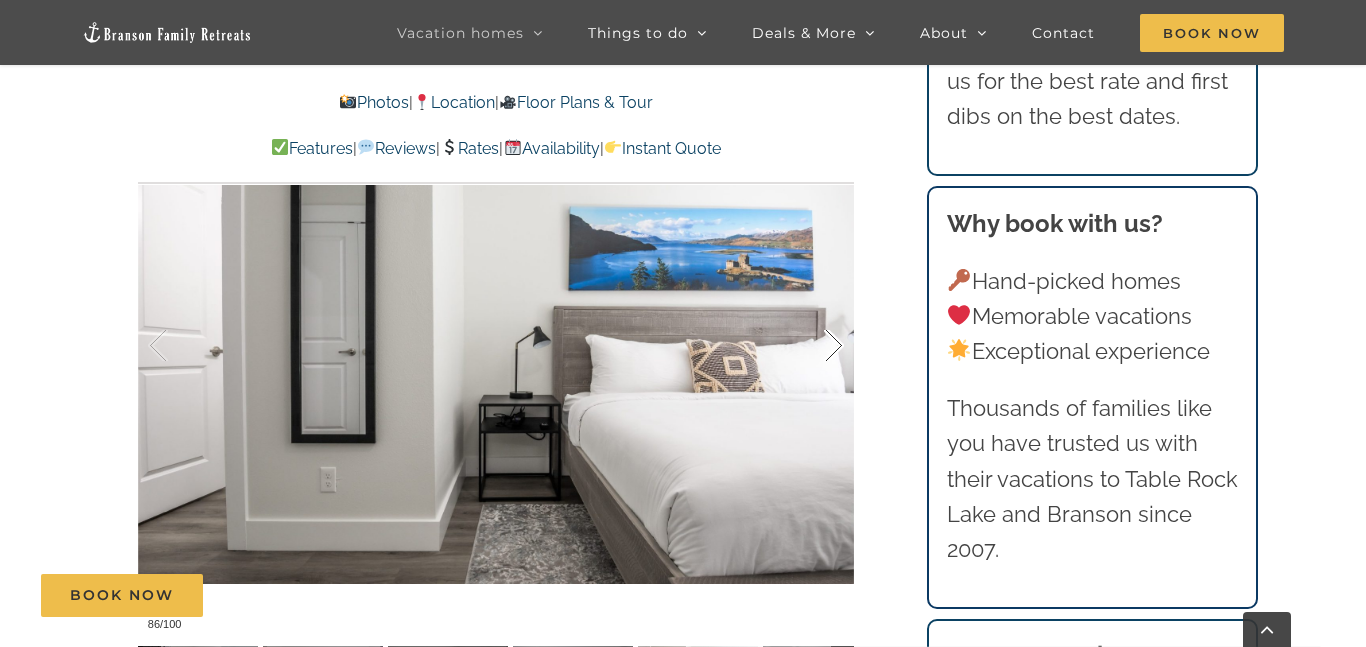click at bounding box center (813, 346) 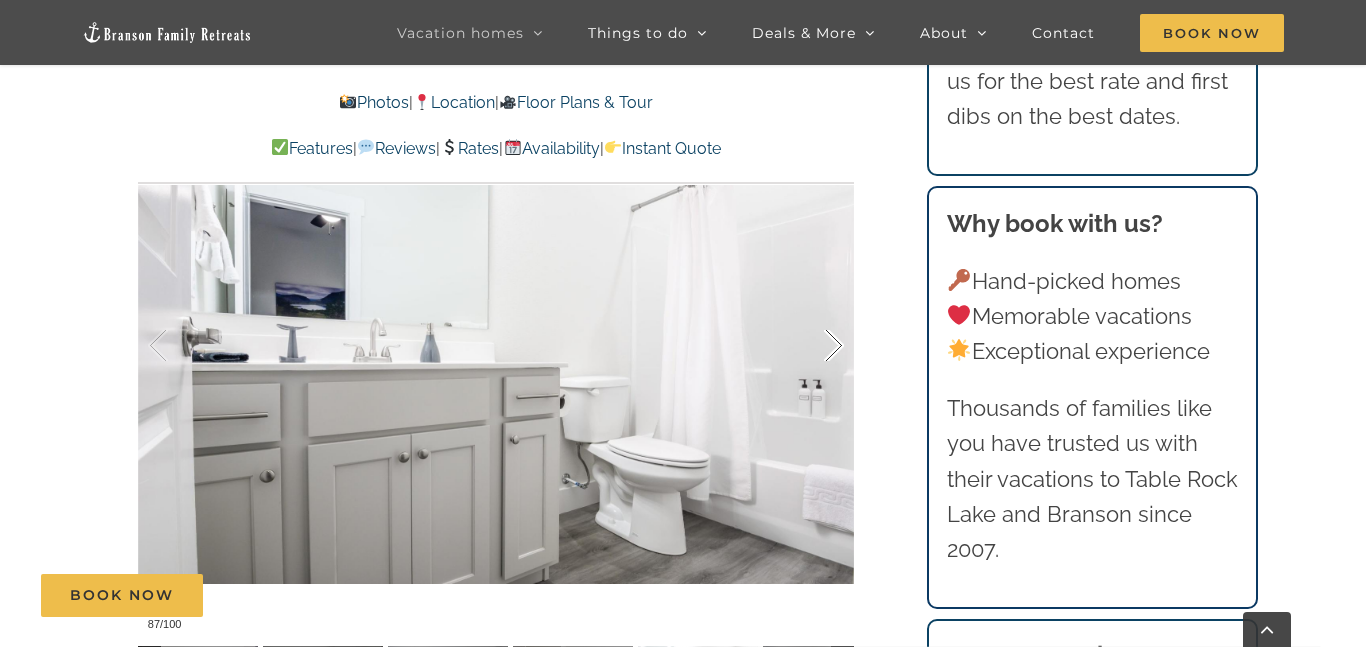 click at bounding box center [813, 346] 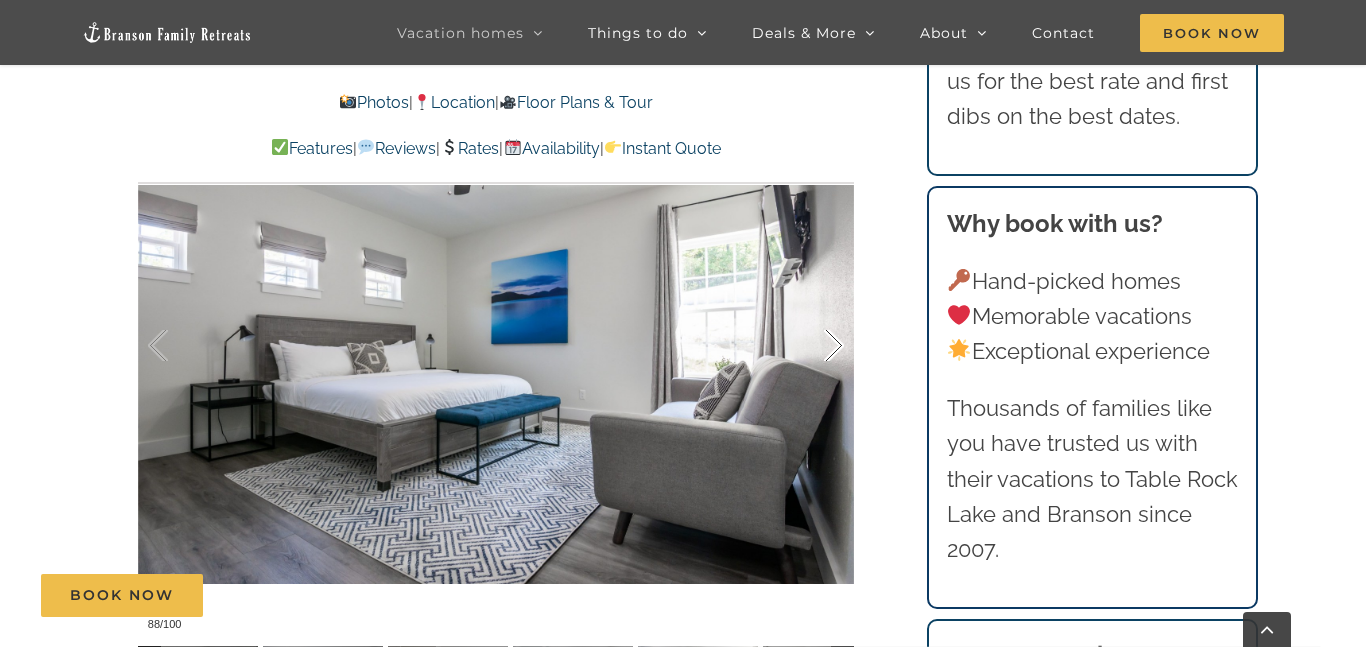 click at bounding box center (813, 346) 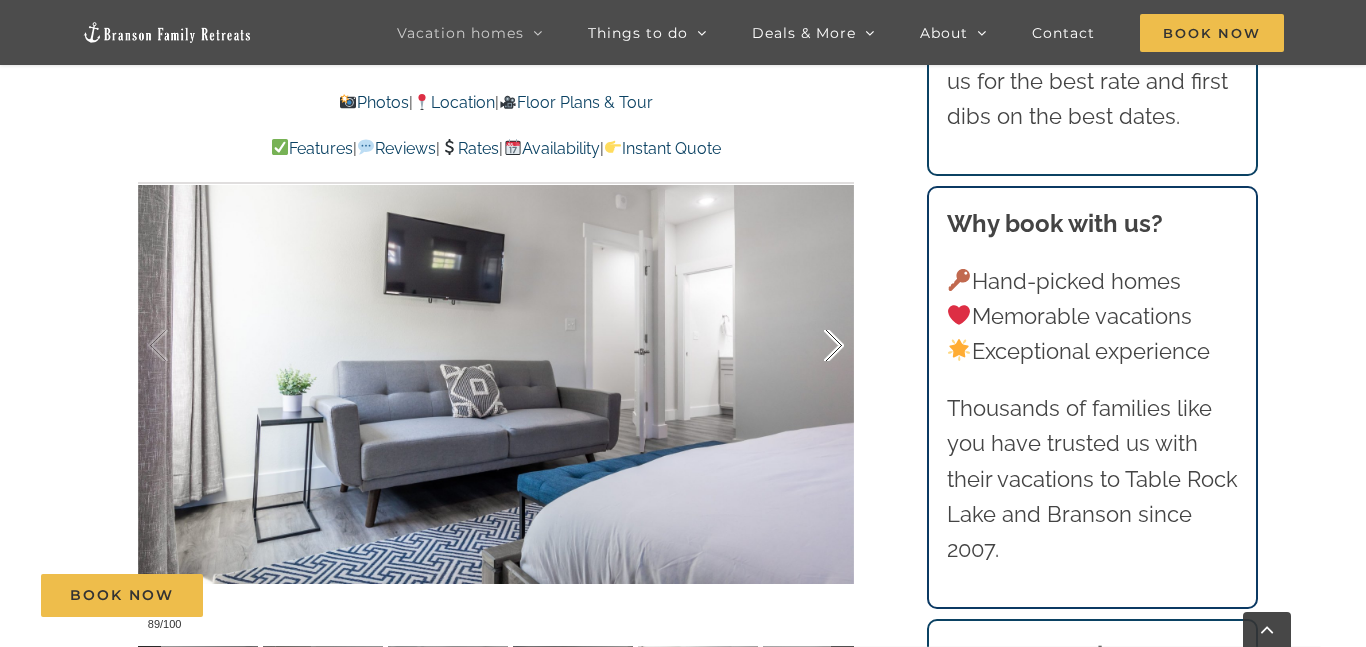 click at bounding box center [813, 346] 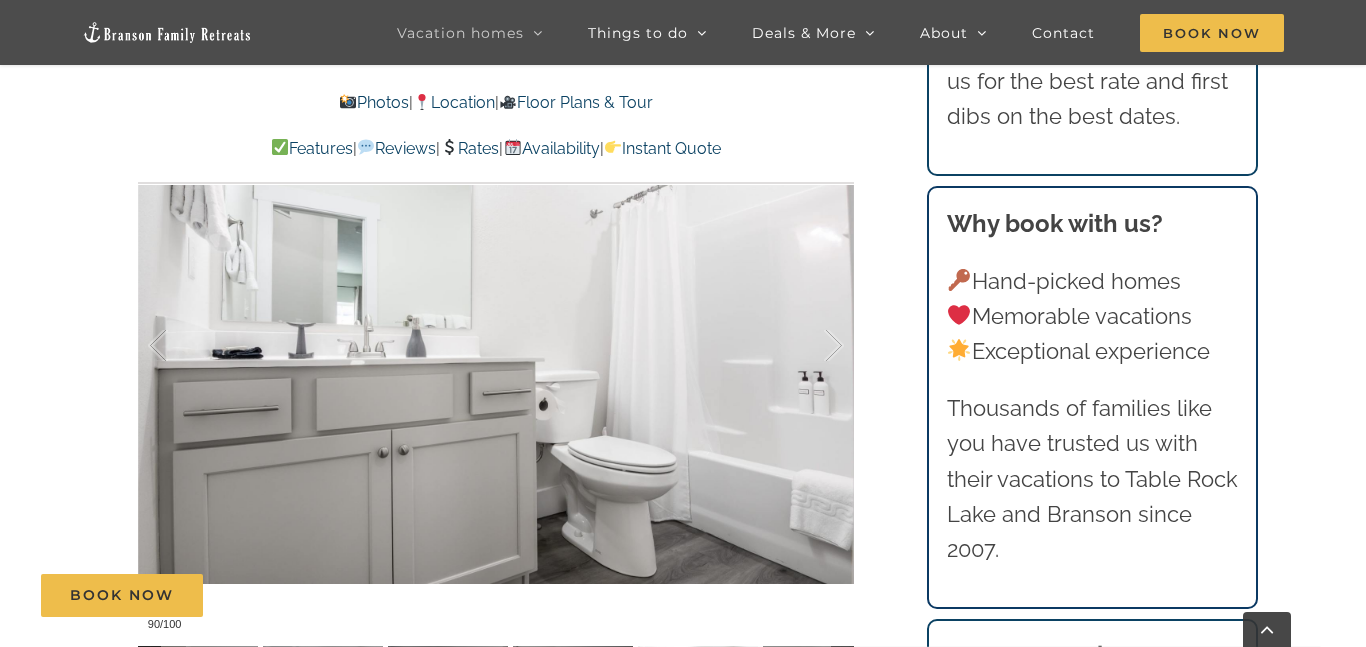click on "Reviews" at bounding box center [396, 148] 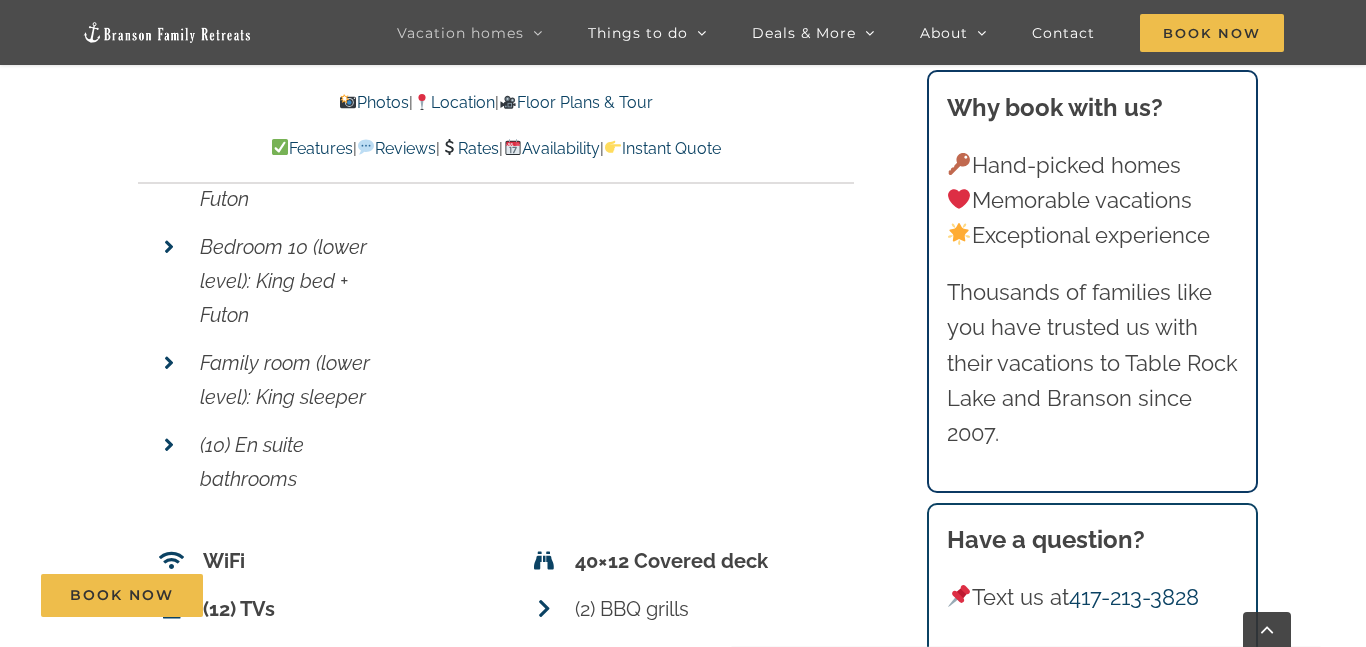scroll, scrollTop: 8607, scrollLeft: 0, axis: vertical 